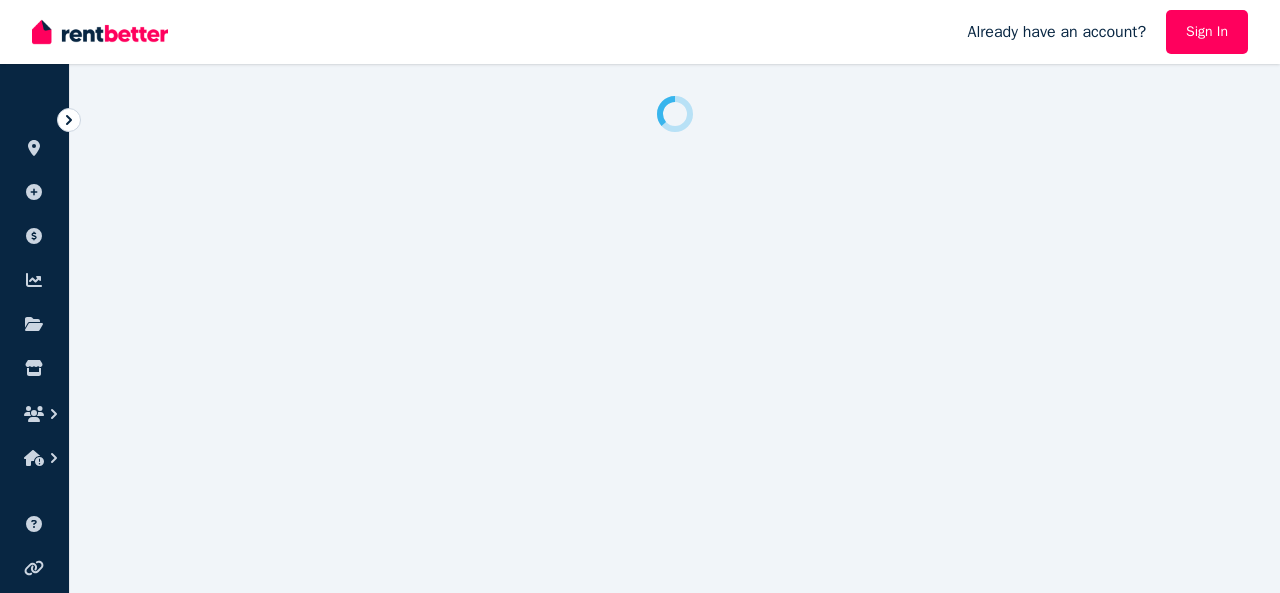 scroll, scrollTop: 0, scrollLeft: 0, axis: both 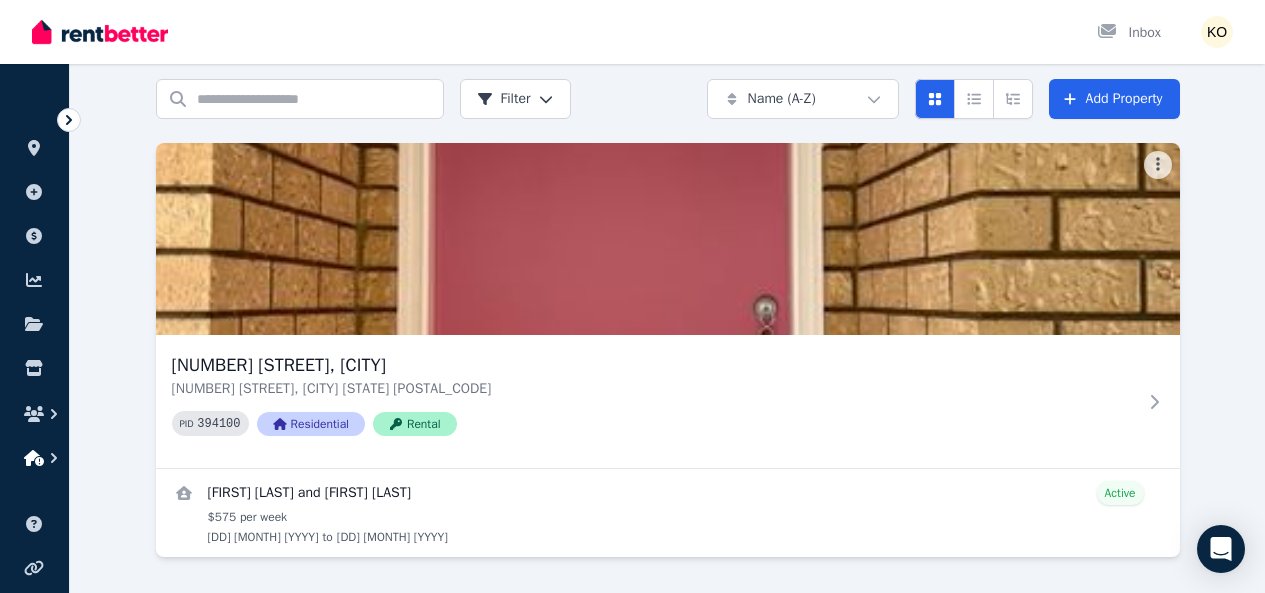 click 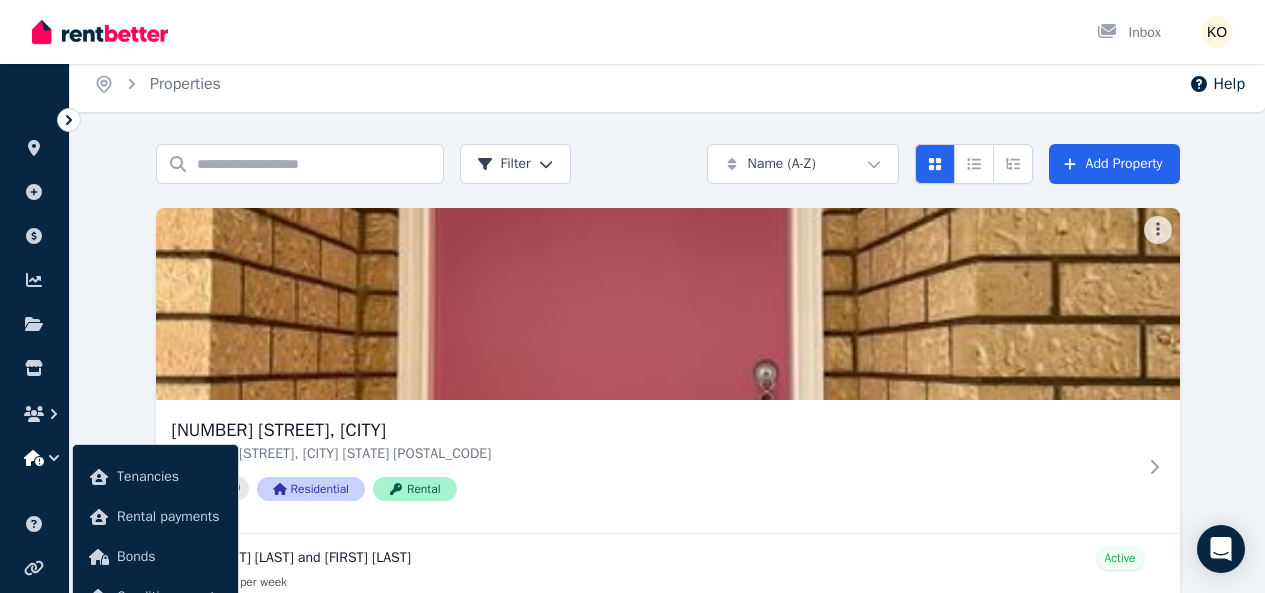scroll, scrollTop: 0, scrollLeft: 0, axis: both 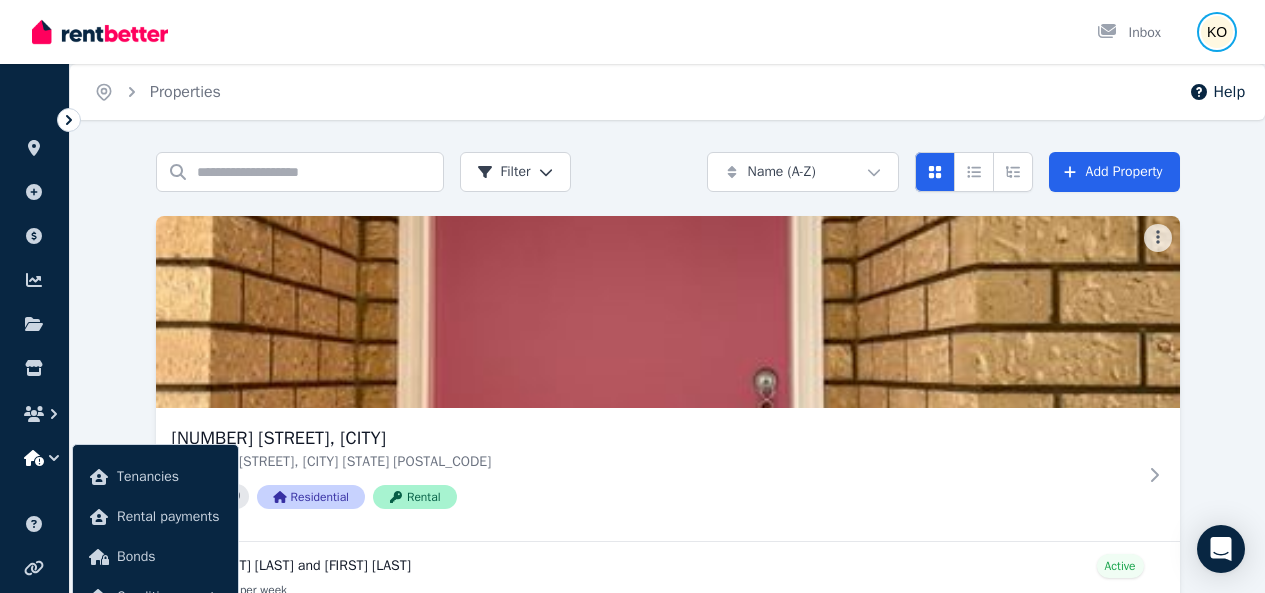 click at bounding box center (1217, 32) 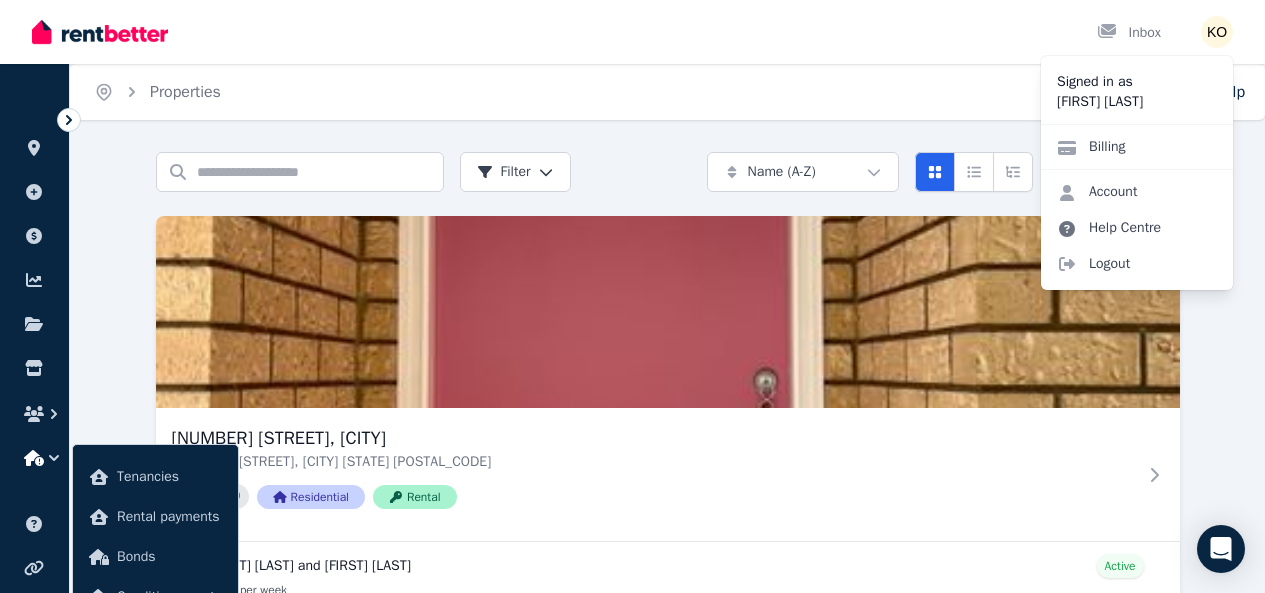 click on "Help Centre" at bounding box center (1109, 228) 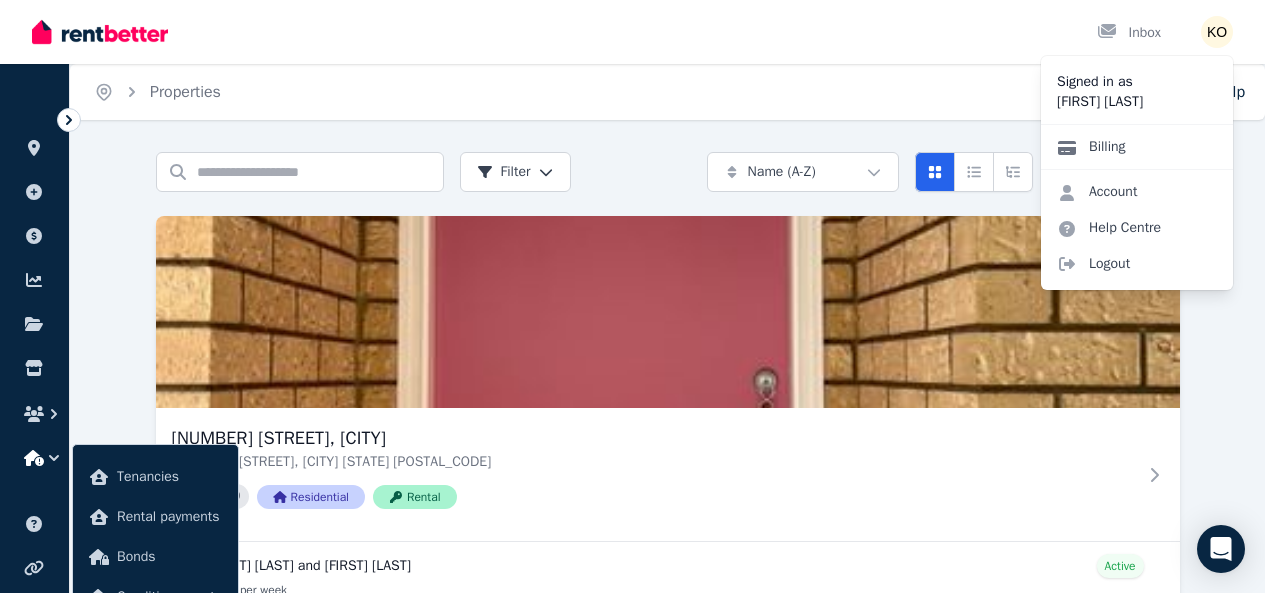 click on "Billing" at bounding box center [1091, 147] 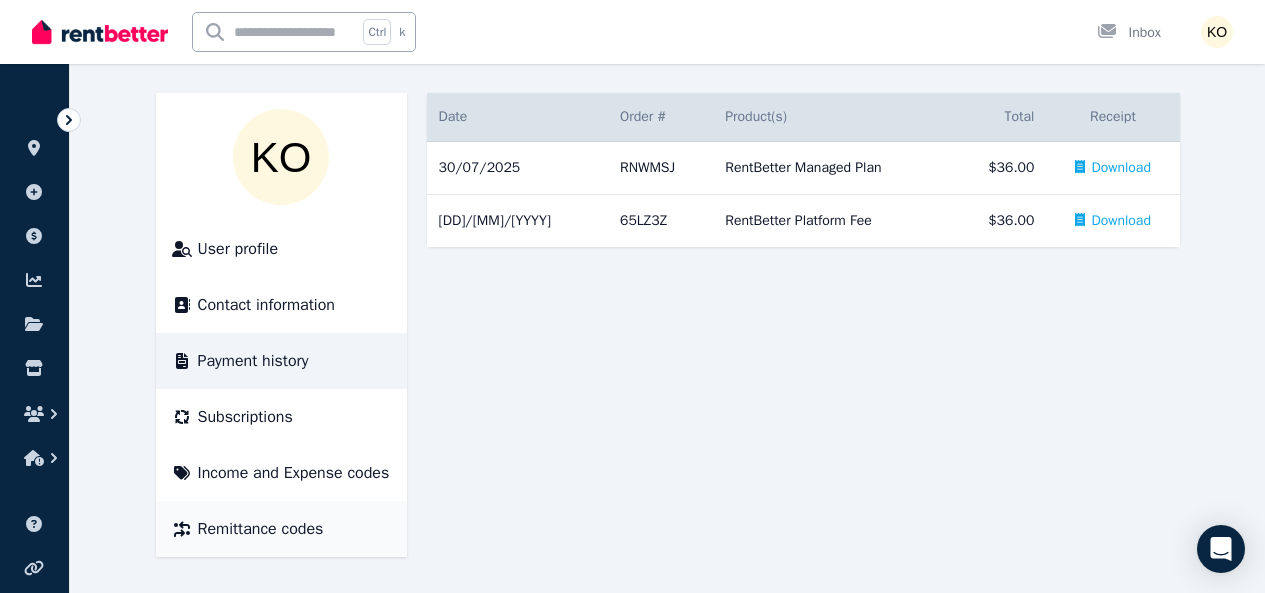 scroll, scrollTop: 0, scrollLeft: 0, axis: both 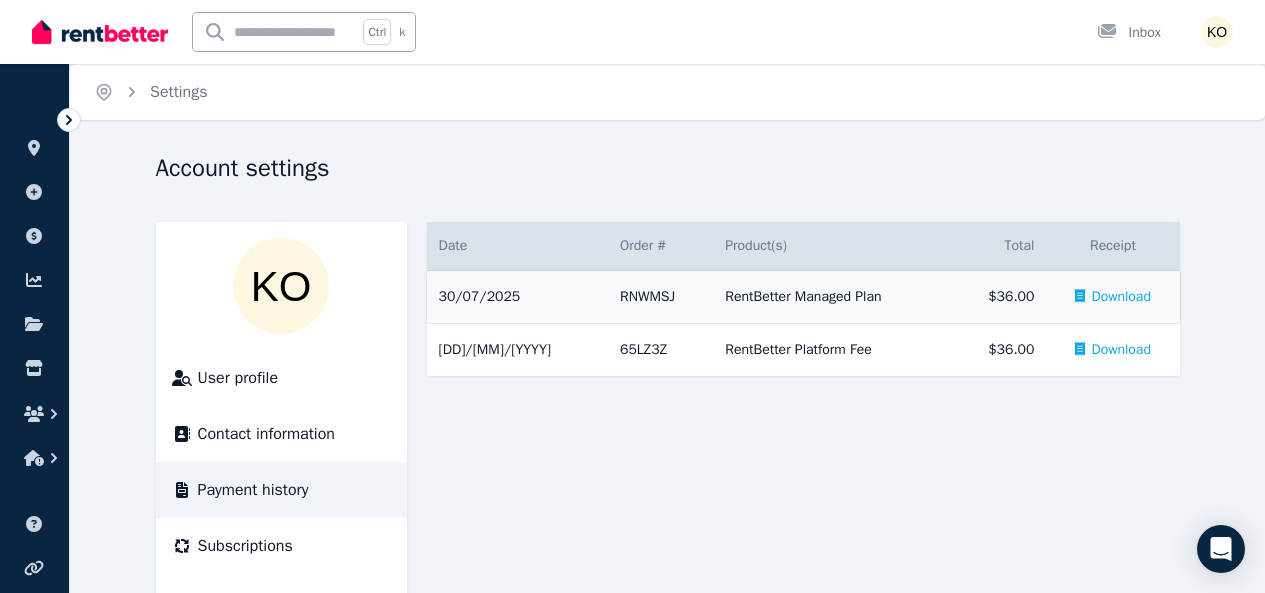 click on "Download" at bounding box center (1121, 297) 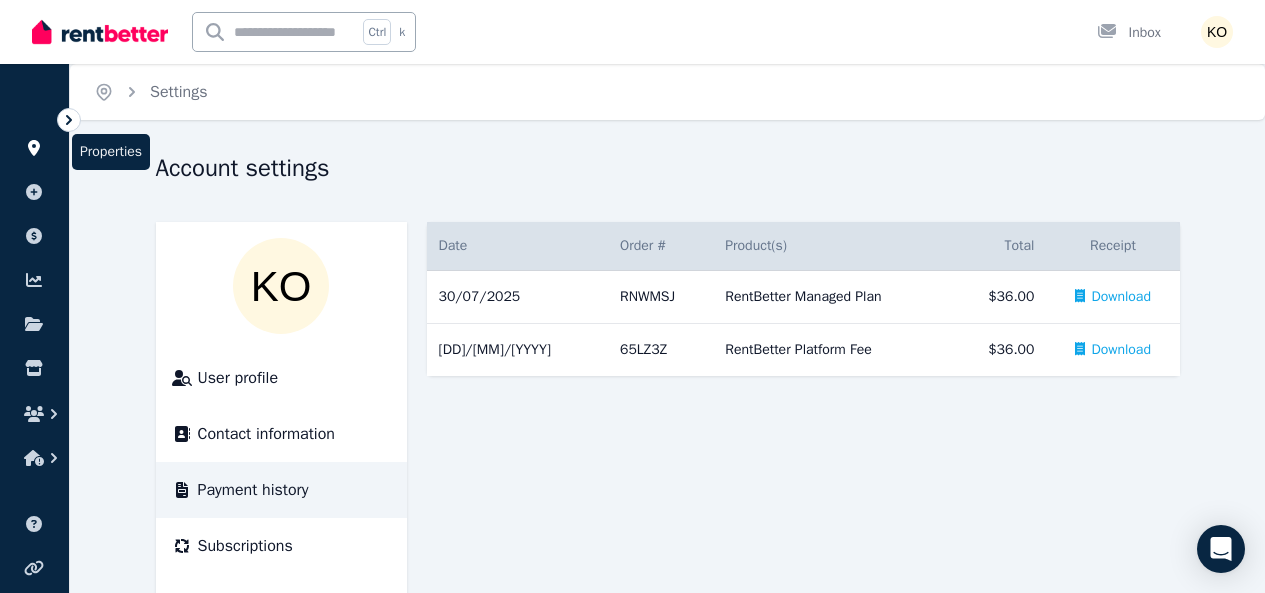 click 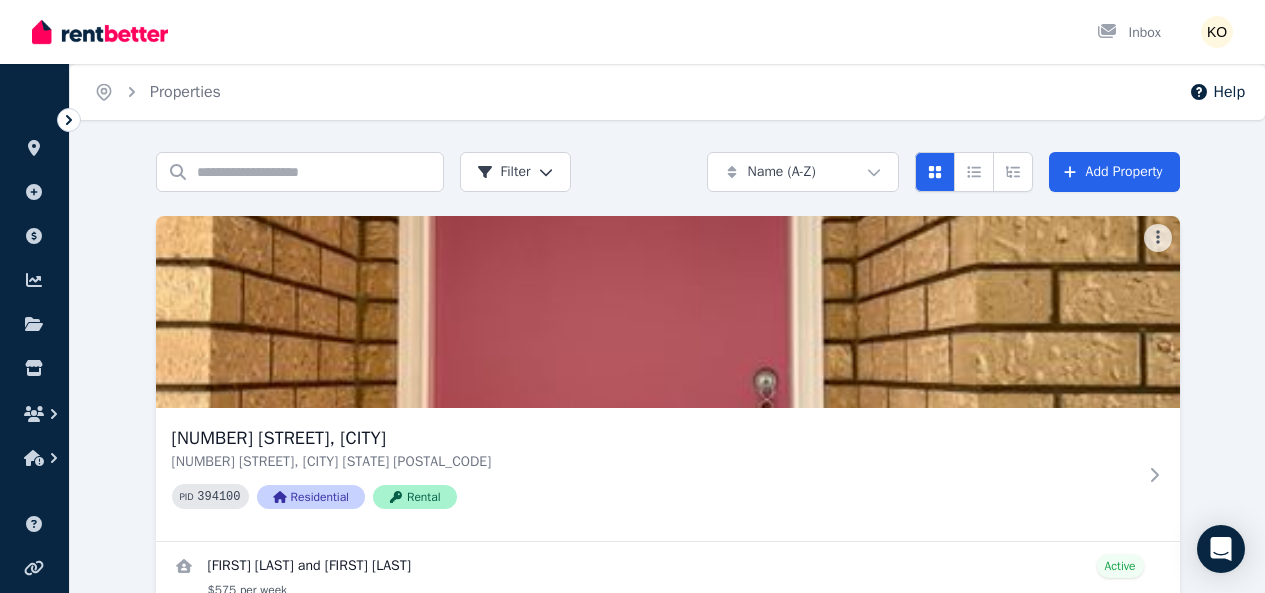 scroll, scrollTop: 354, scrollLeft: 0, axis: vertical 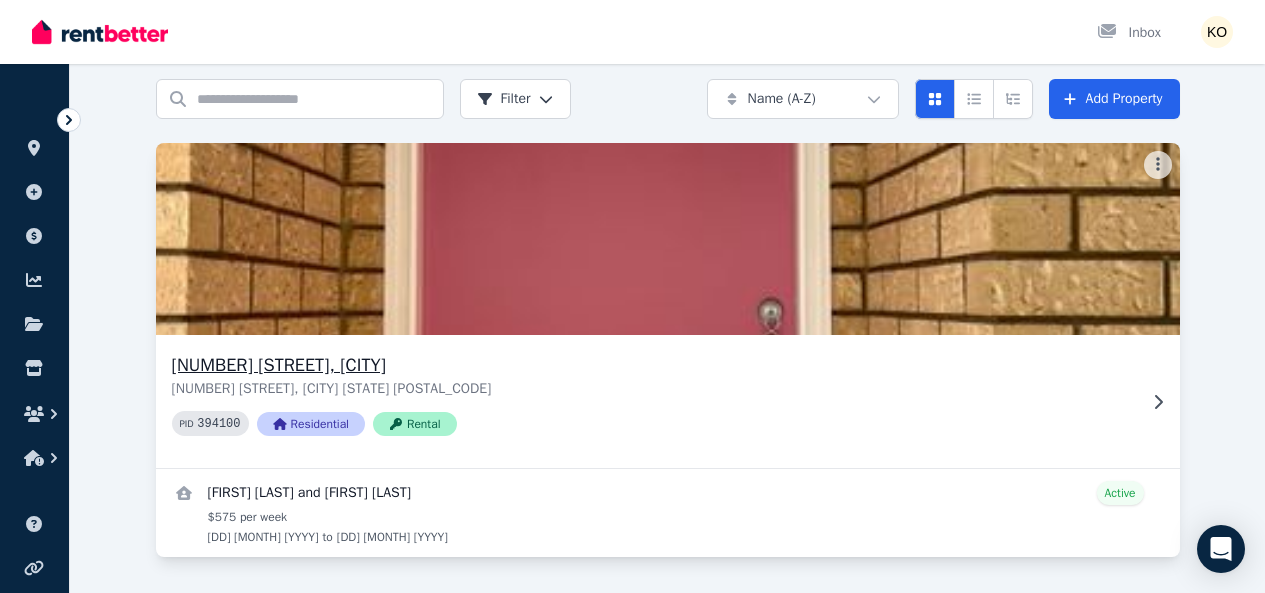 click on "394100" at bounding box center (218, 424) 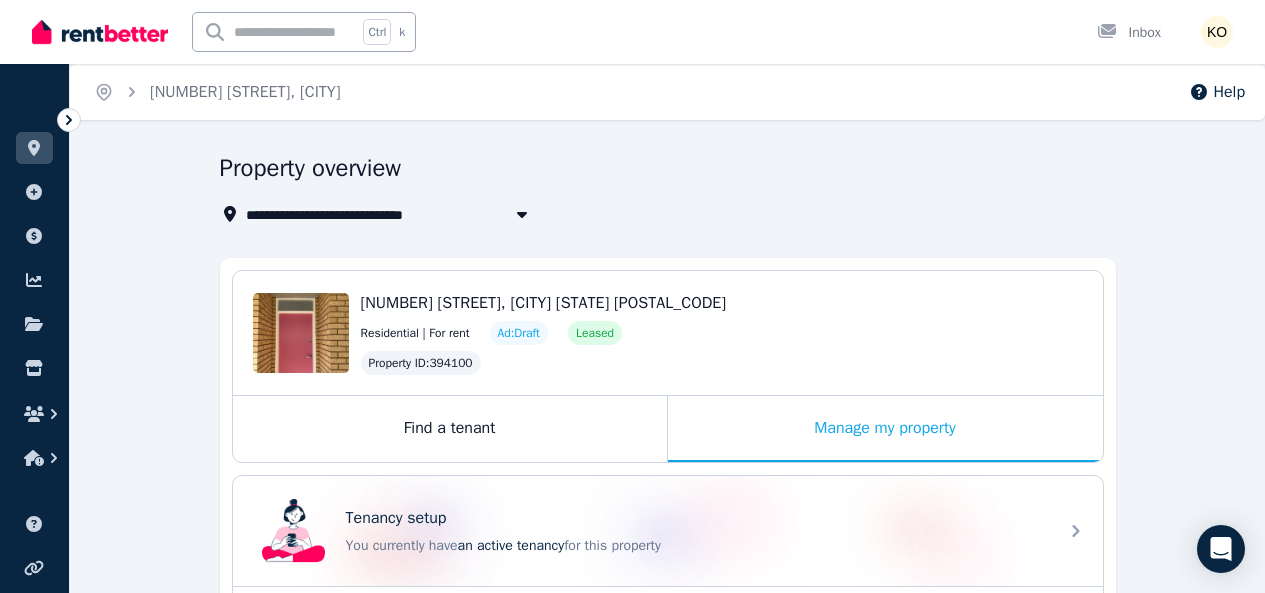 click at bounding box center (100, 32) 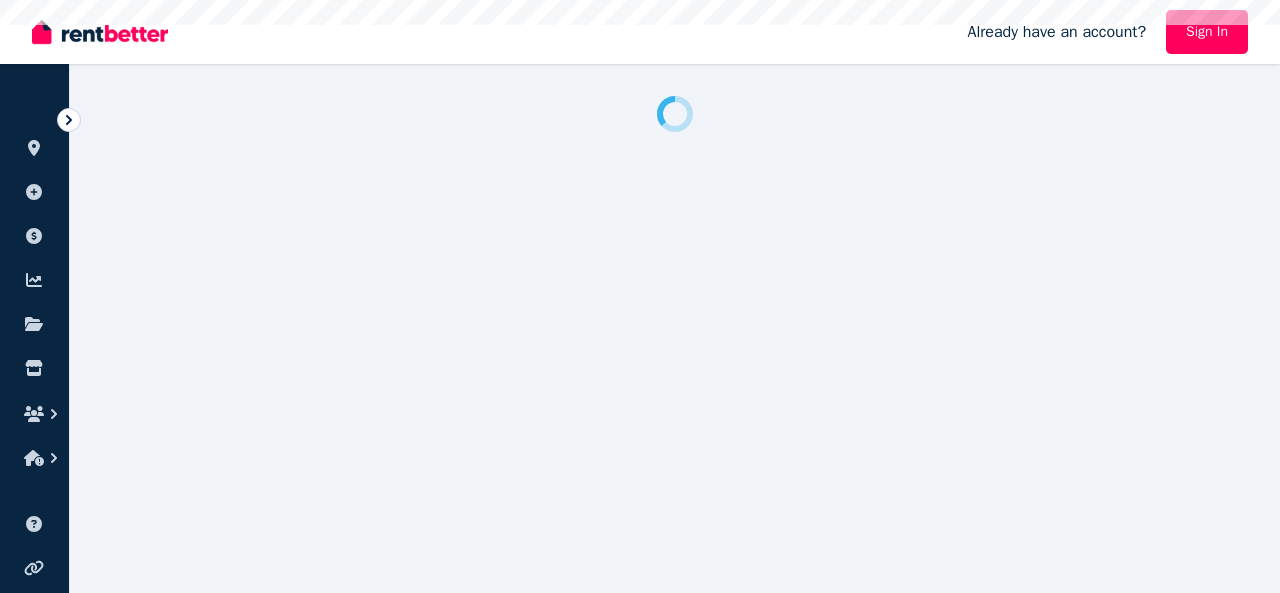 scroll, scrollTop: 0, scrollLeft: 0, axis: both 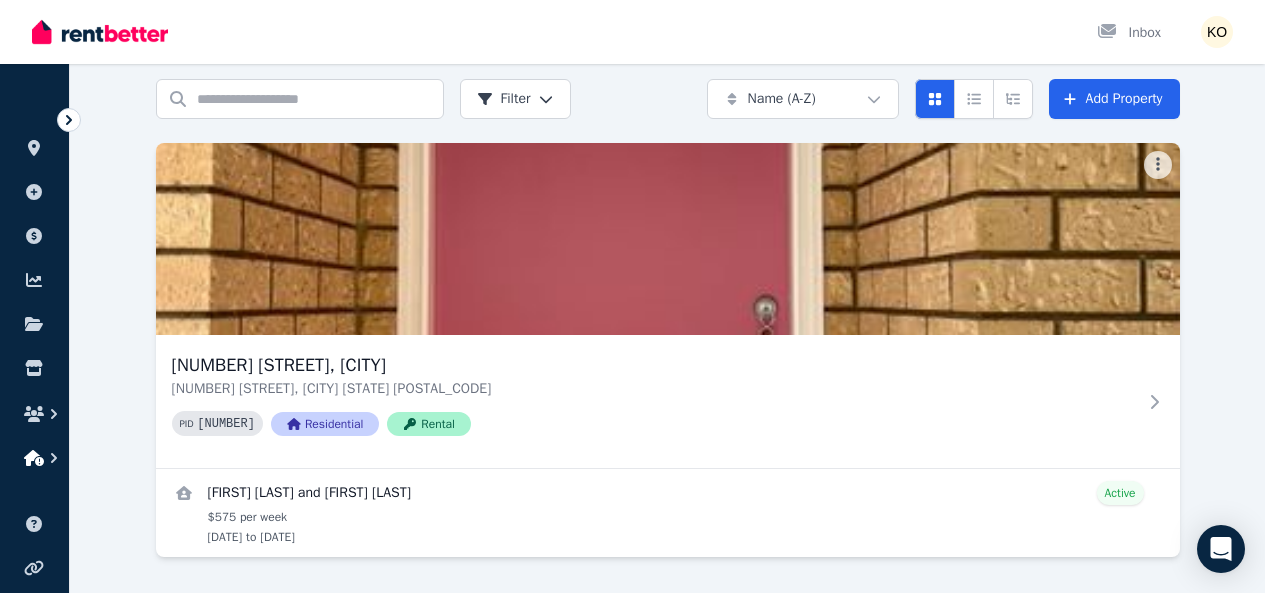 click 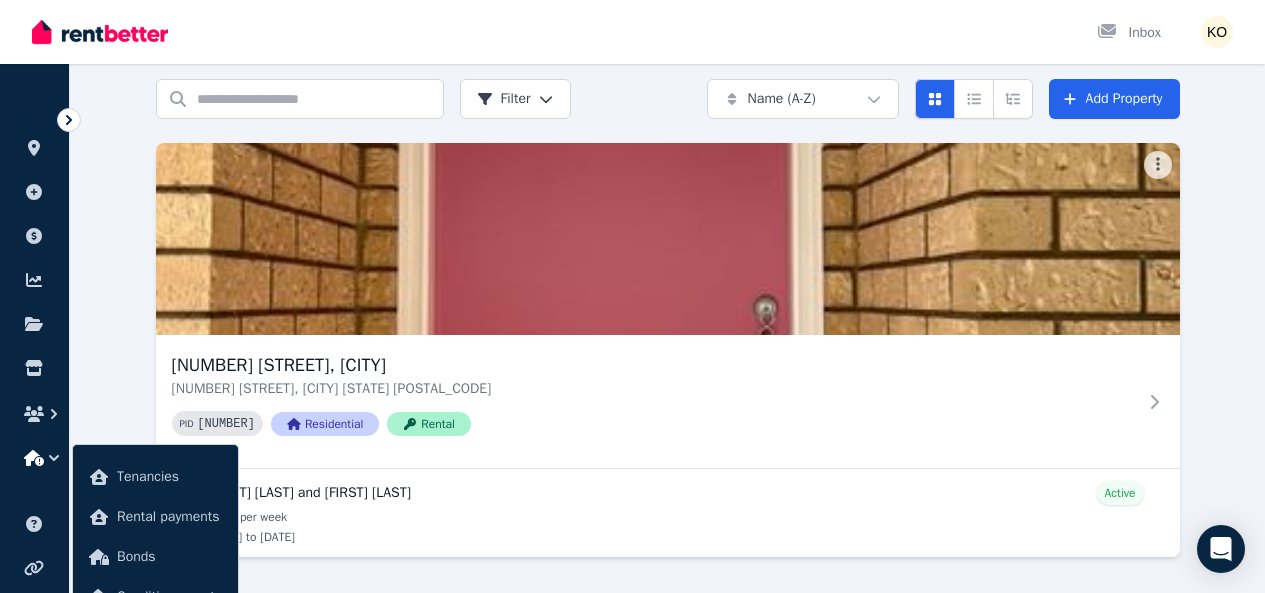 click 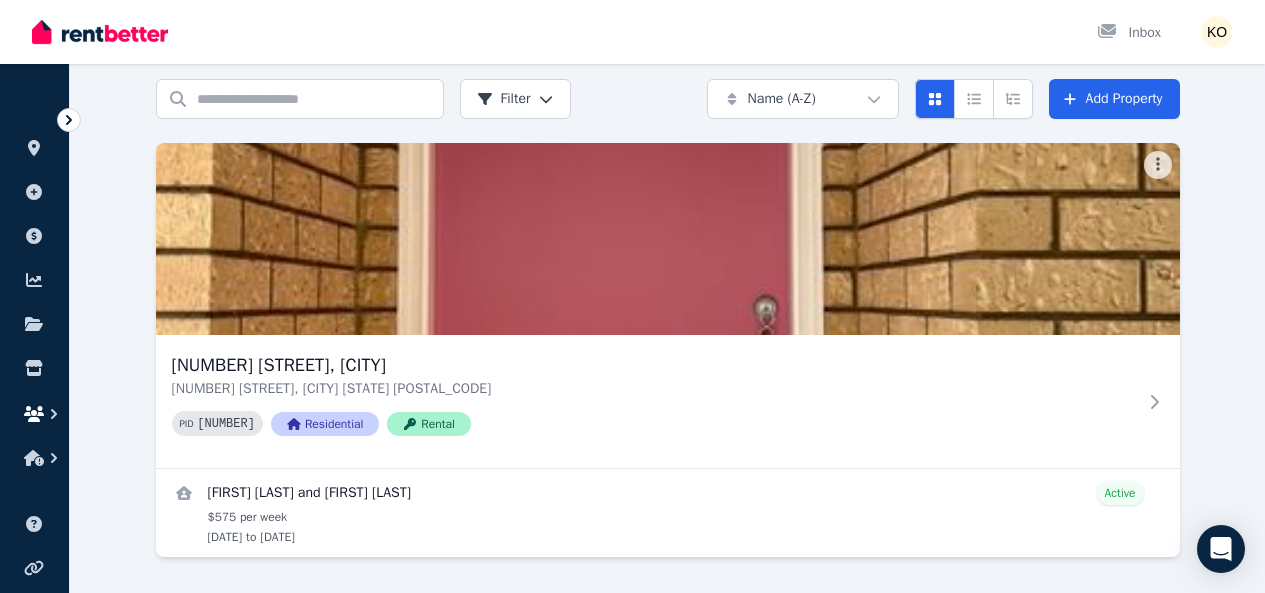 click 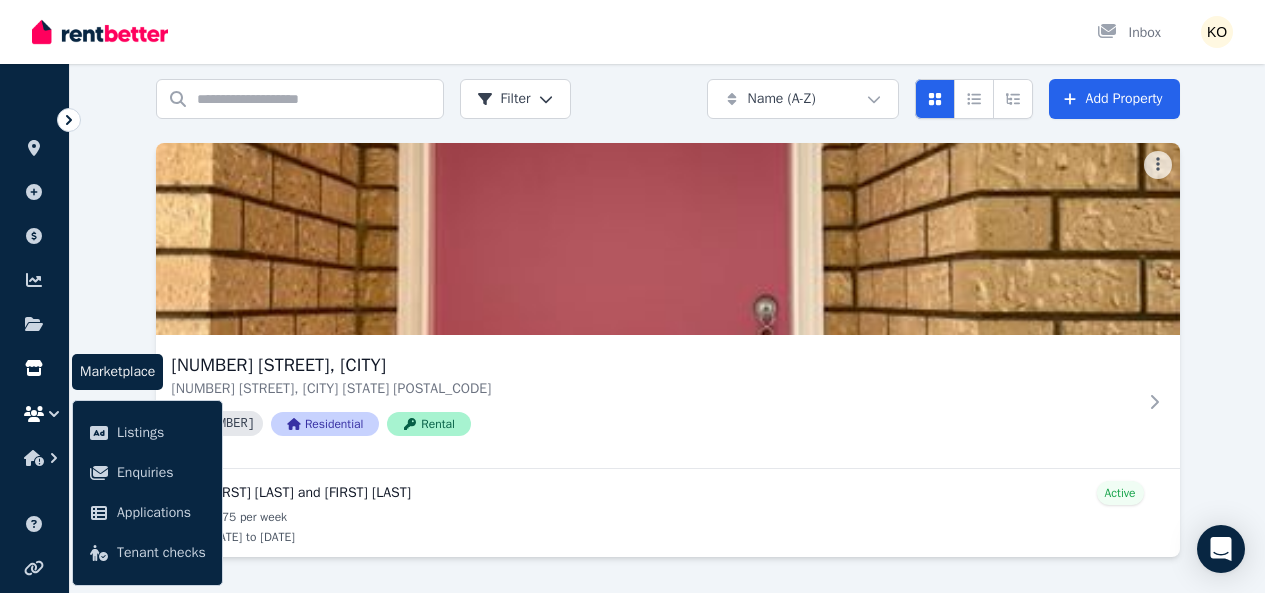 click 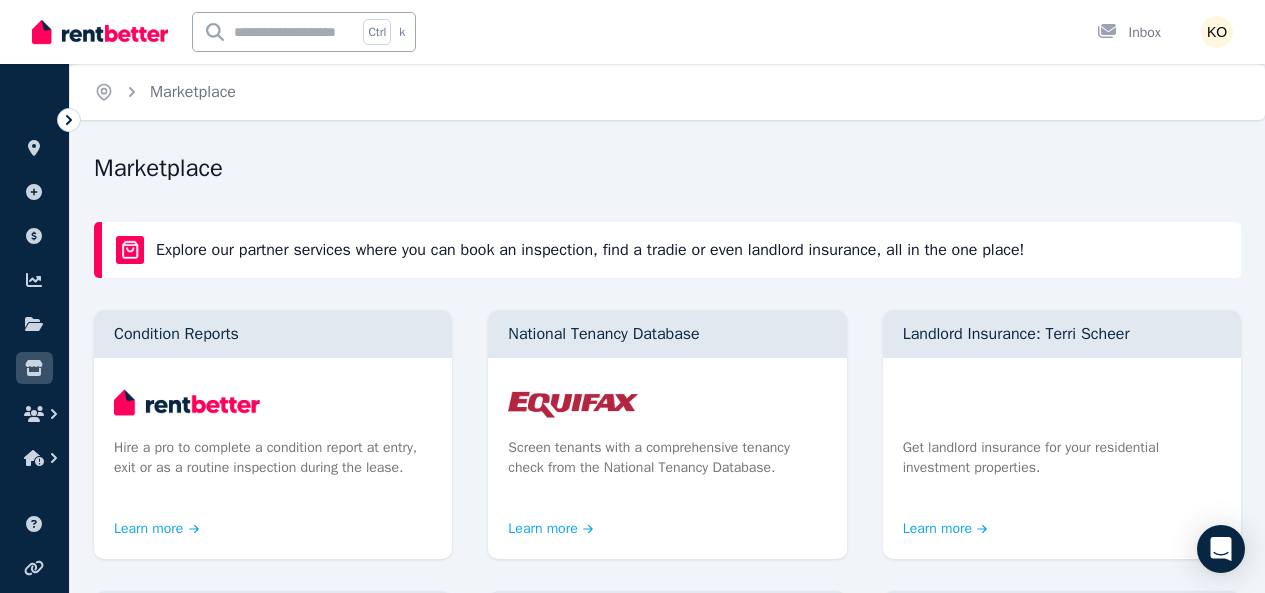 scroll, scrollTop: 400, scrollLeft: 0, axis: vertical 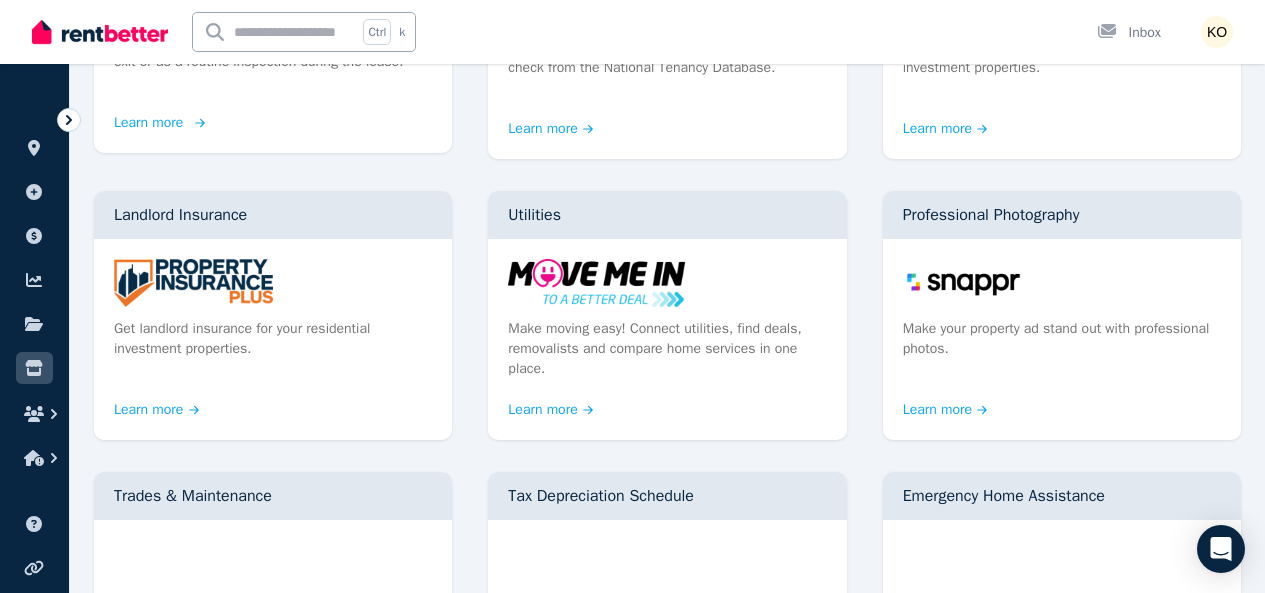 click on "Hire a pro to complete a condition report at entry, exit or as a routine inspection during the lease." at bounding box center [273, 52] 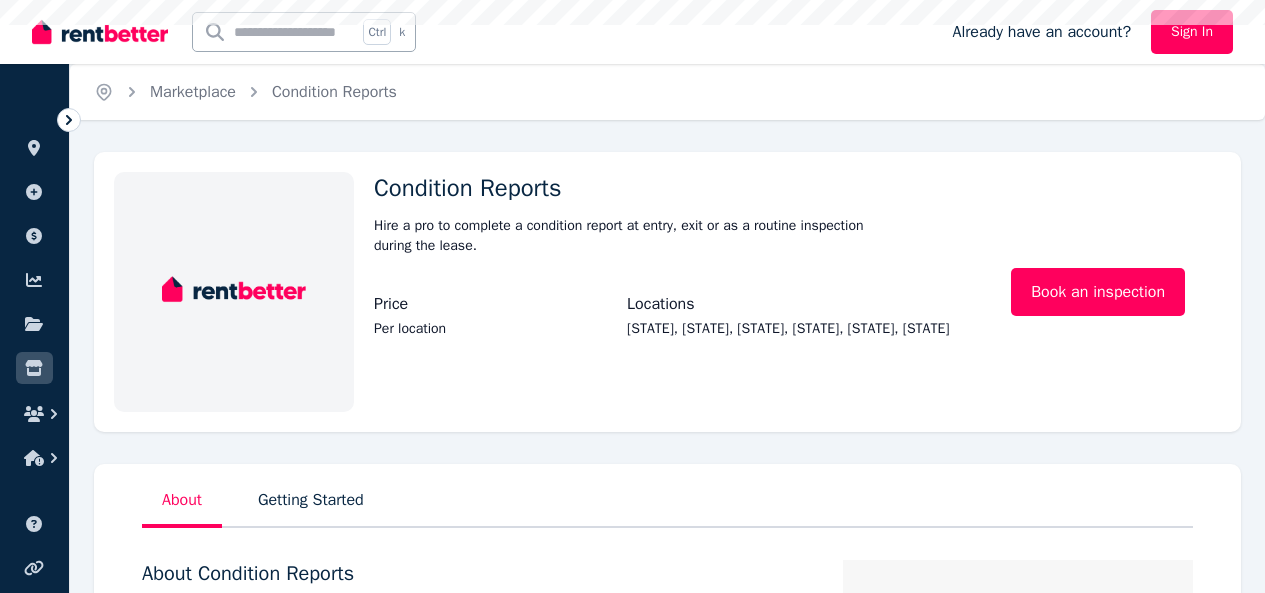 scroll, scrollTop: 0, scrollLeft: 0, axis: both 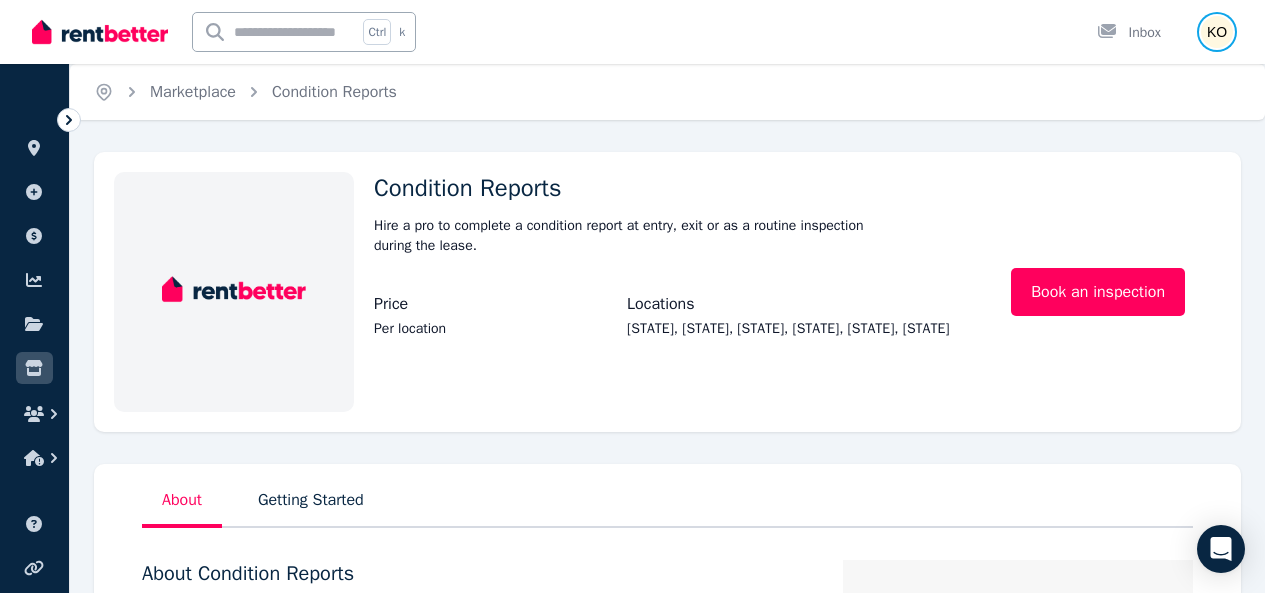 click at bounding box center (1217, 32) 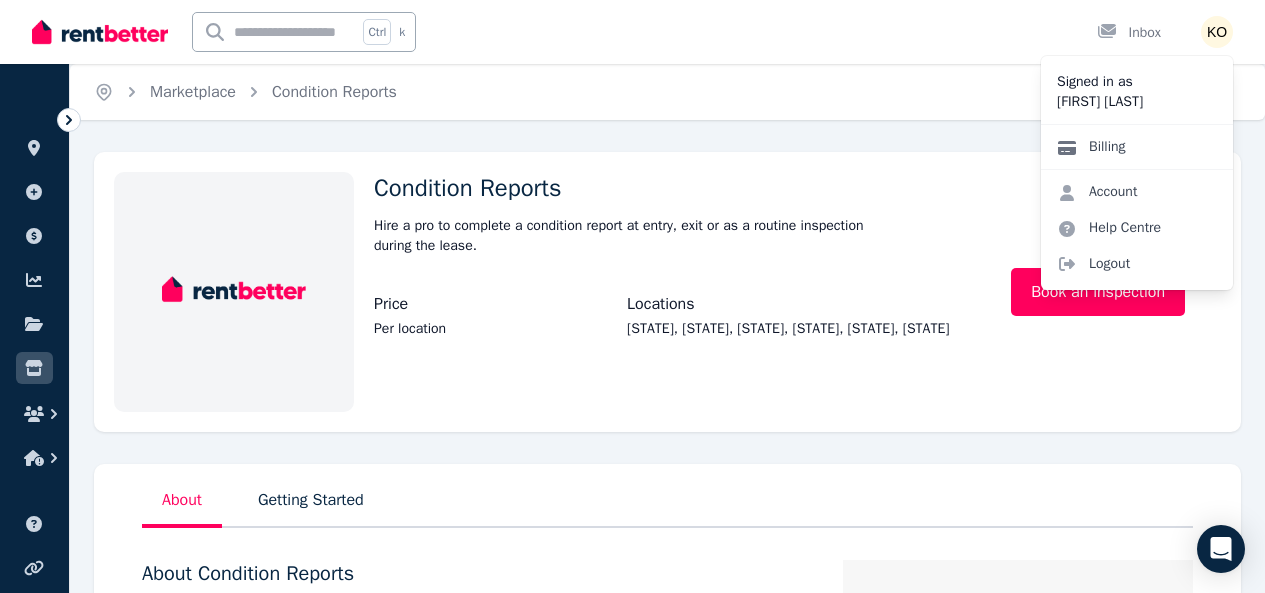 click on "Billing" at bounding box center (1091, 147) 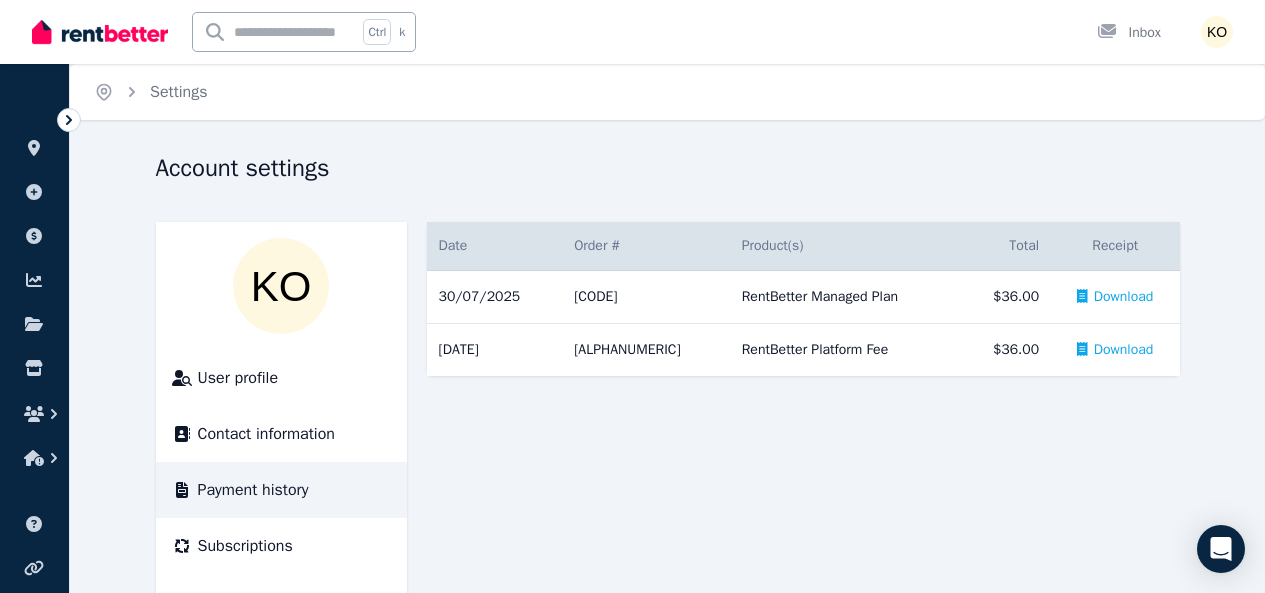 scroll, scrollTop: 340, scrollLeft: 0, axis: vertical 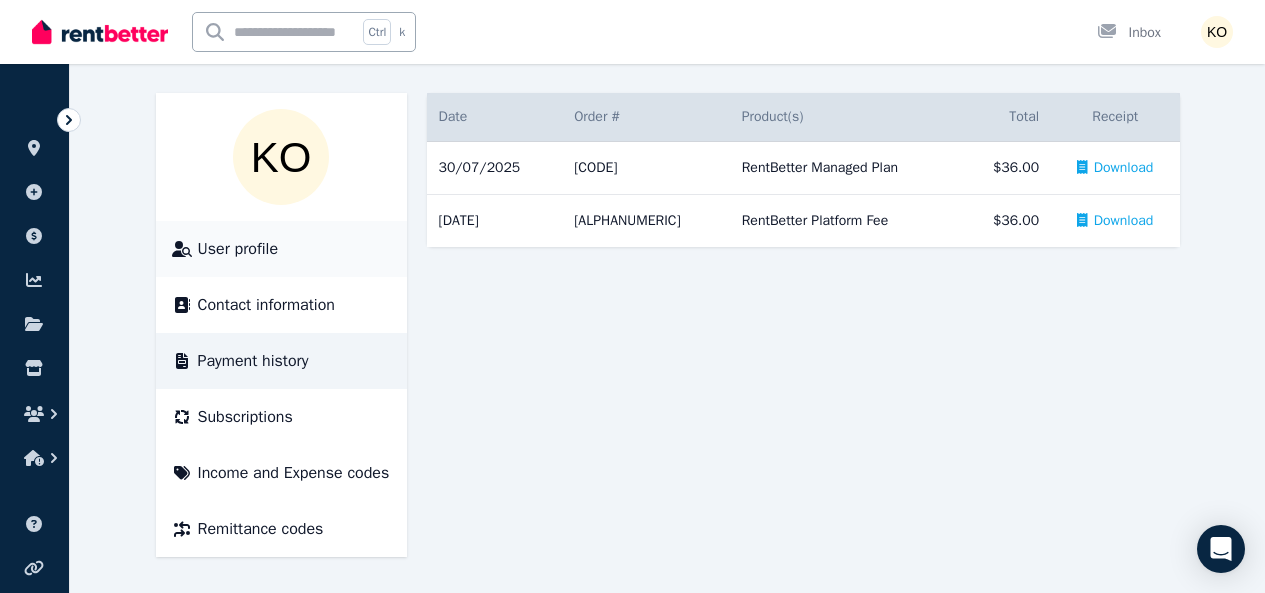 click on "User profile" at bounding box center (238, 249) 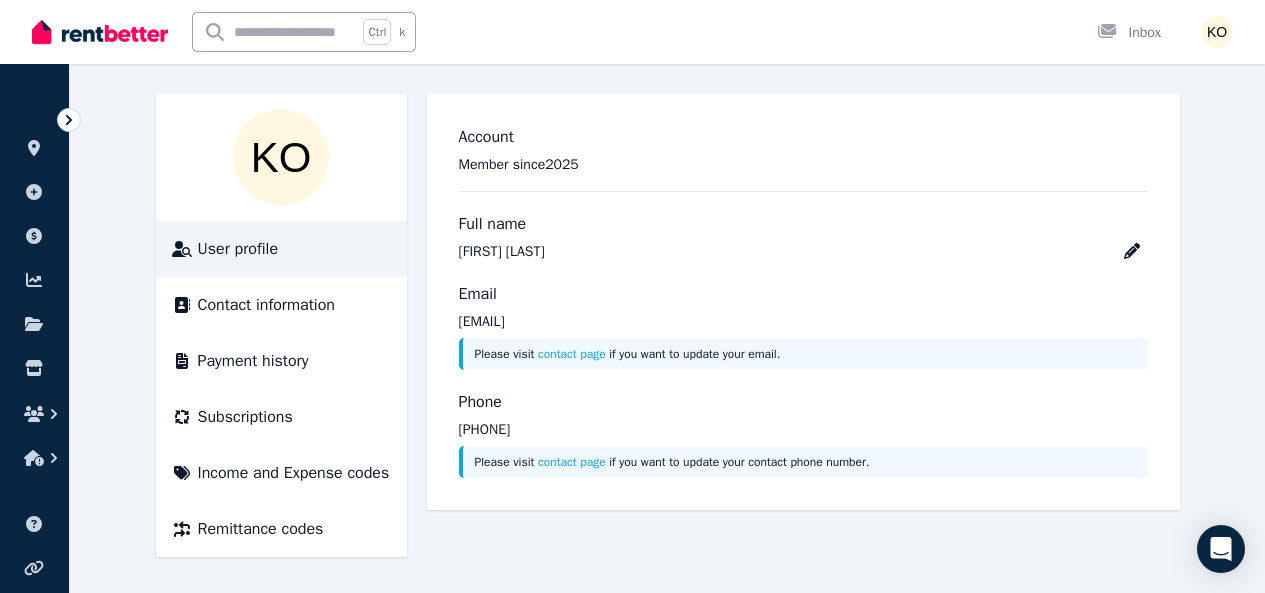 scroll, scrollTop: 340, scrollLeft: 0, axis: vertical 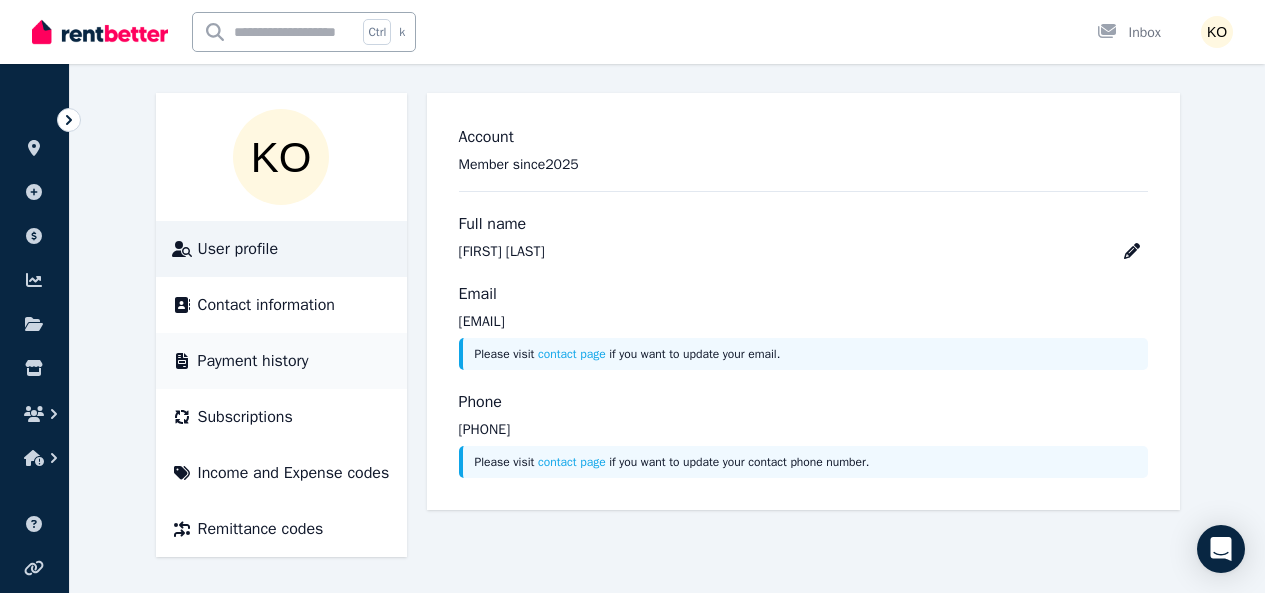 click on "Payment history" at bounding box center [253, 361] 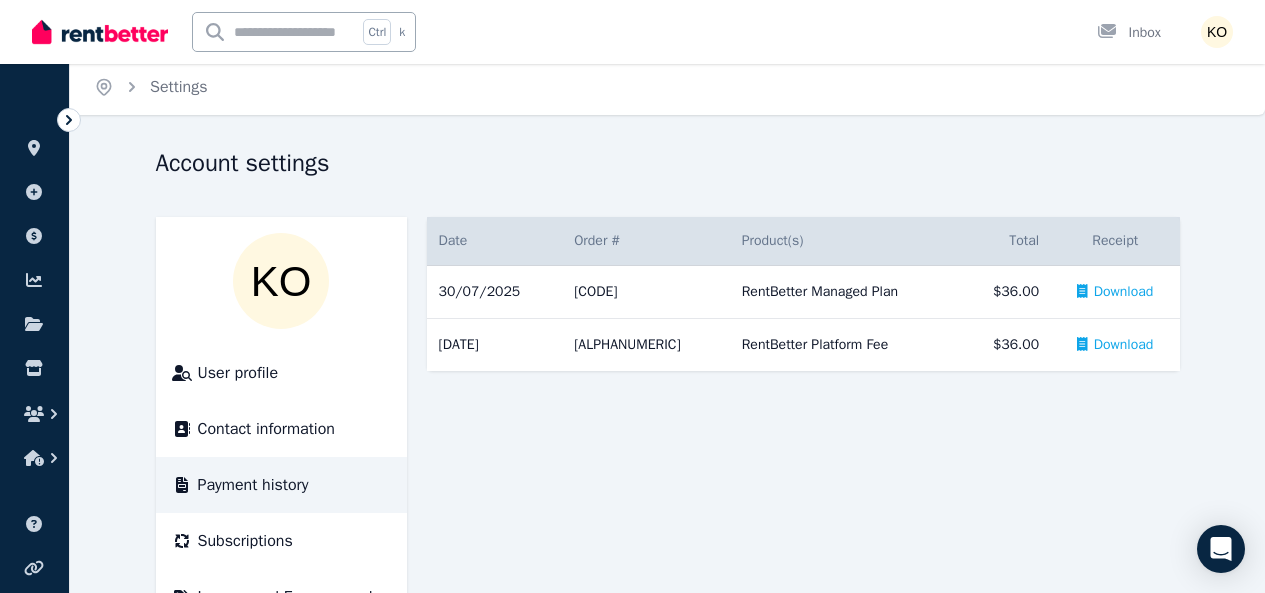 scroll, scrollTop: 0, scrollLeft: 0, axis: both 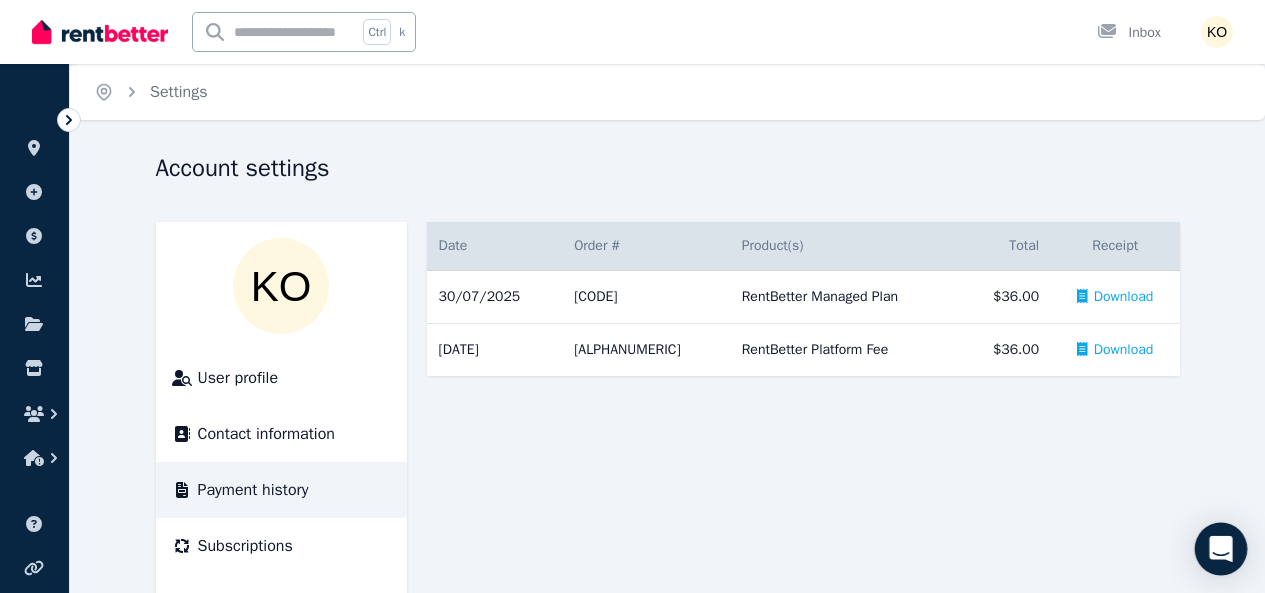 click 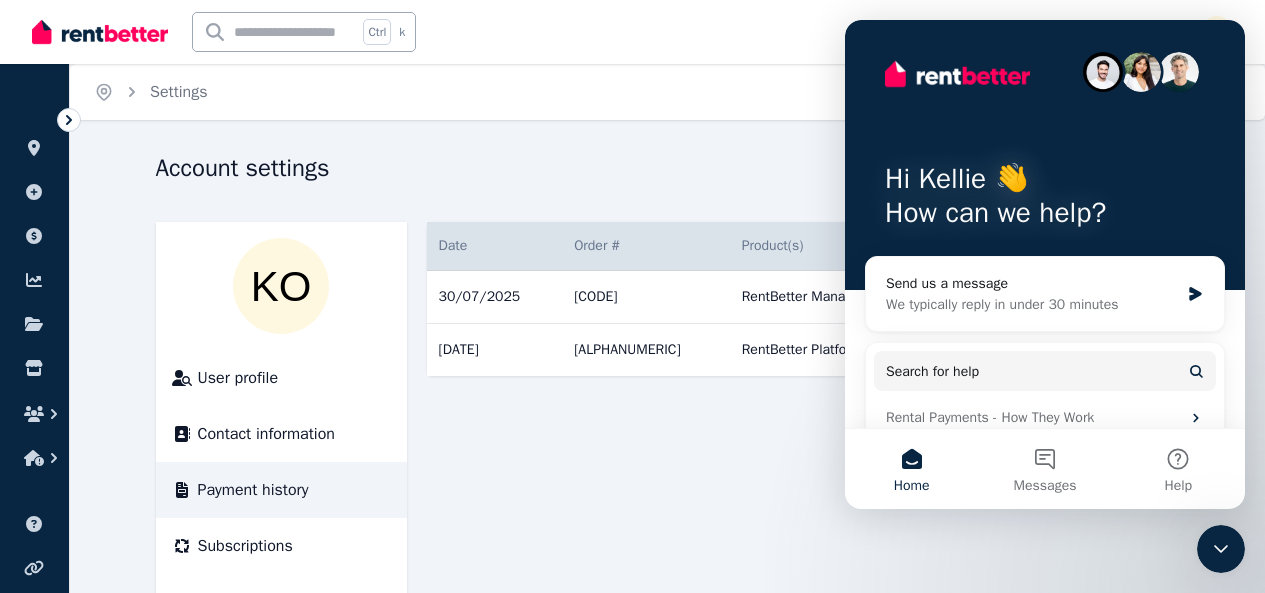 scroll, scrollTop: 0, scrollLeft: 0, axis: both 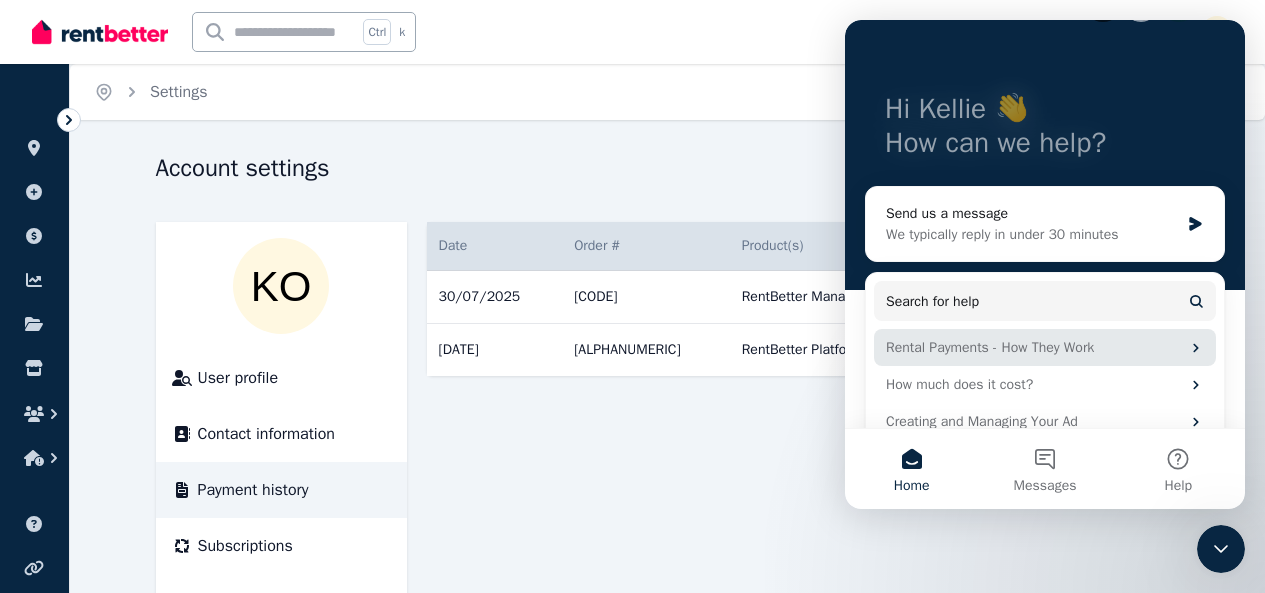 click 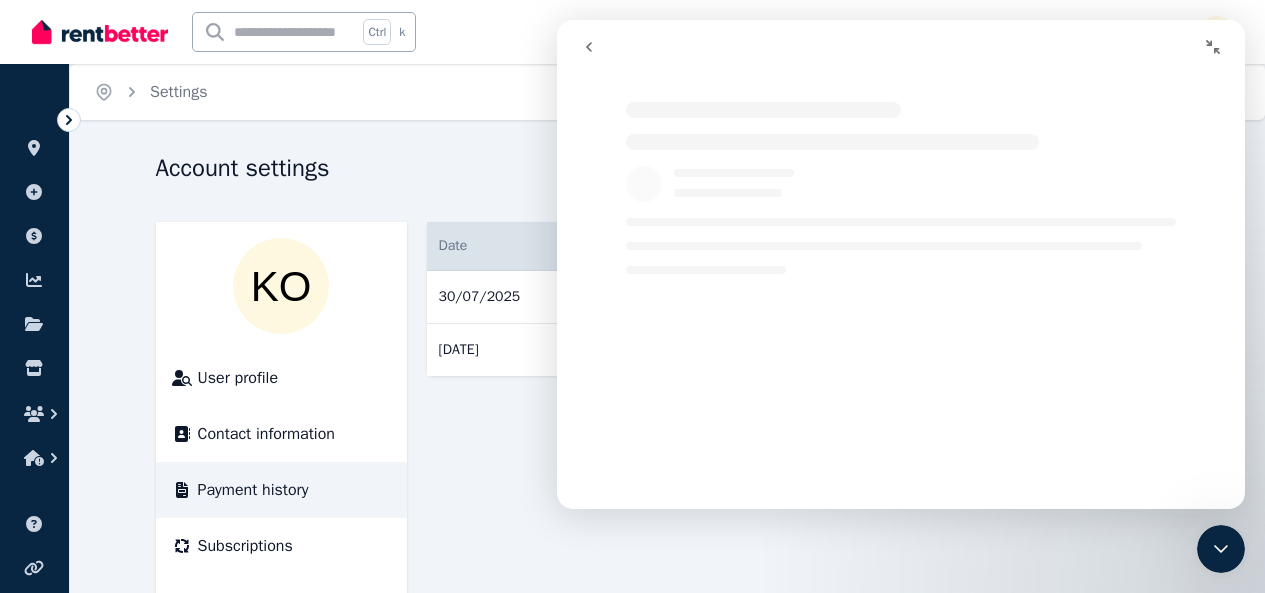 scroll, scrollTop: 0, scrollLeft: 0, axis: both 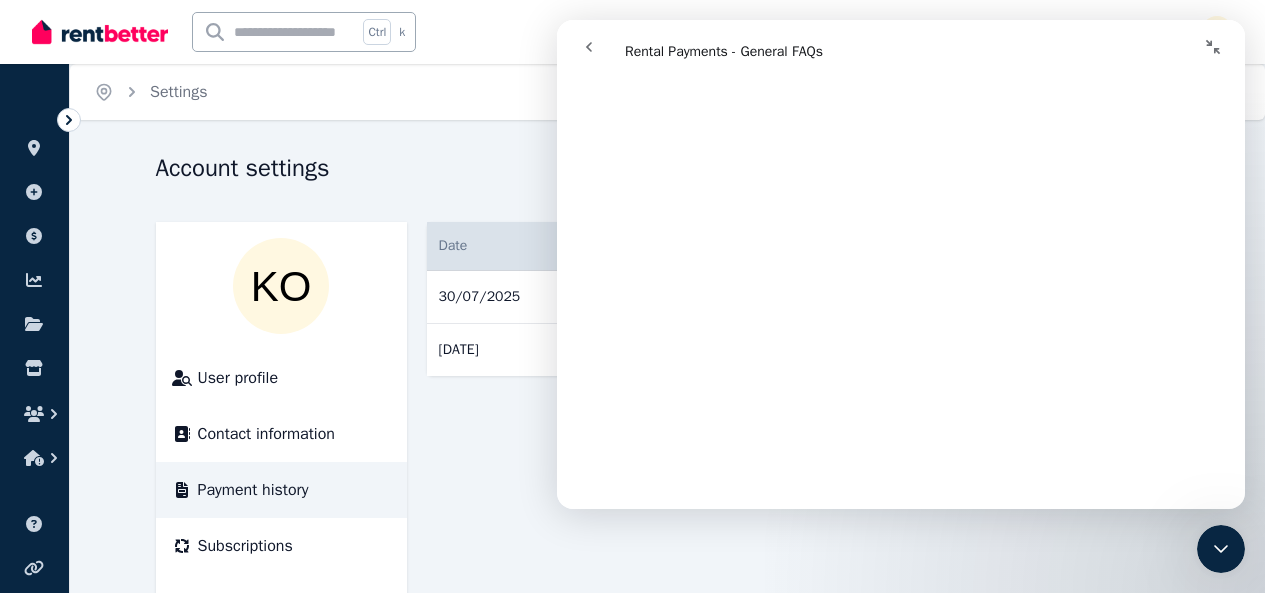 click 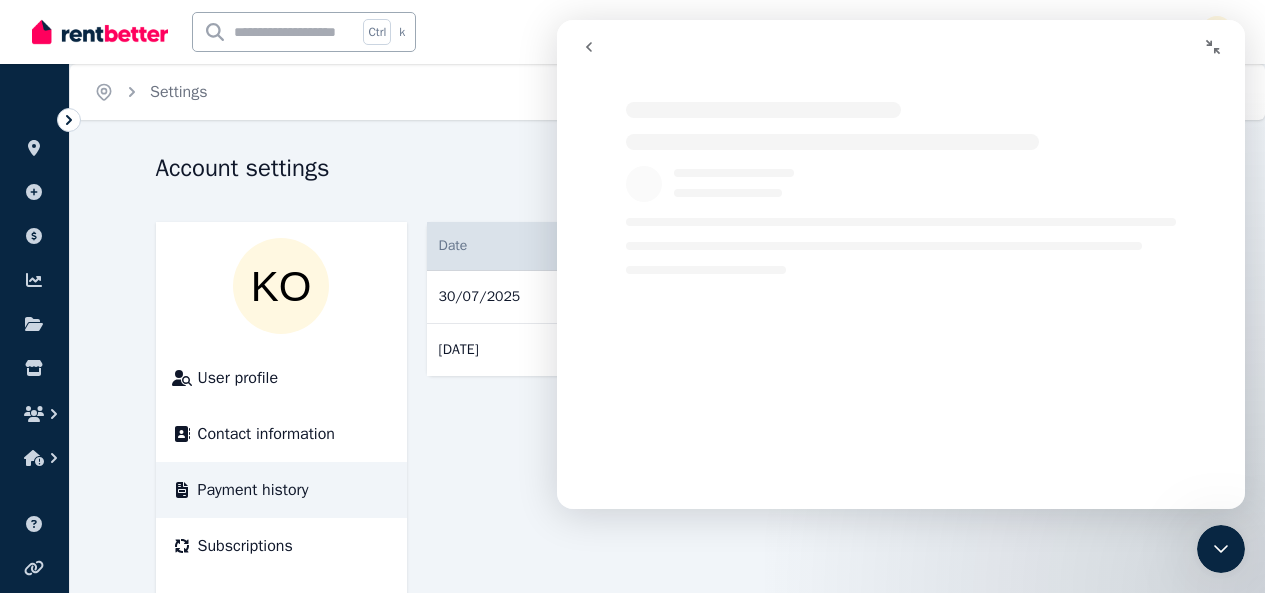 drag, startPoint x: 453, startPoint y: 285, endPoint x: 450, endPoint y: 258, distance: 27.166155 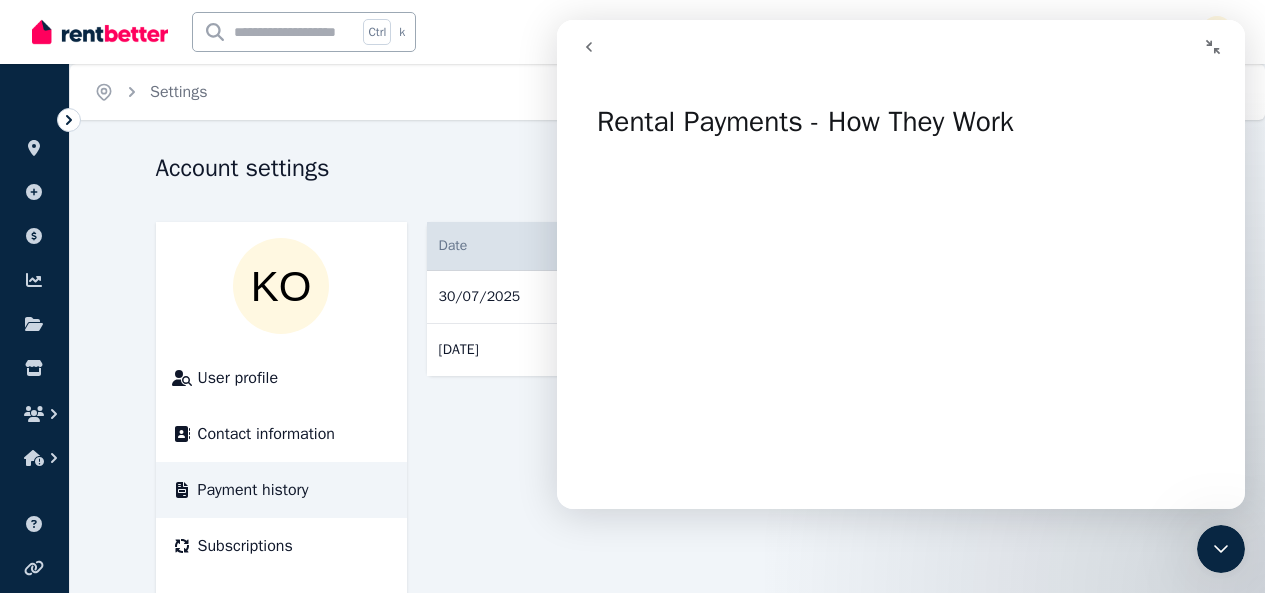 click 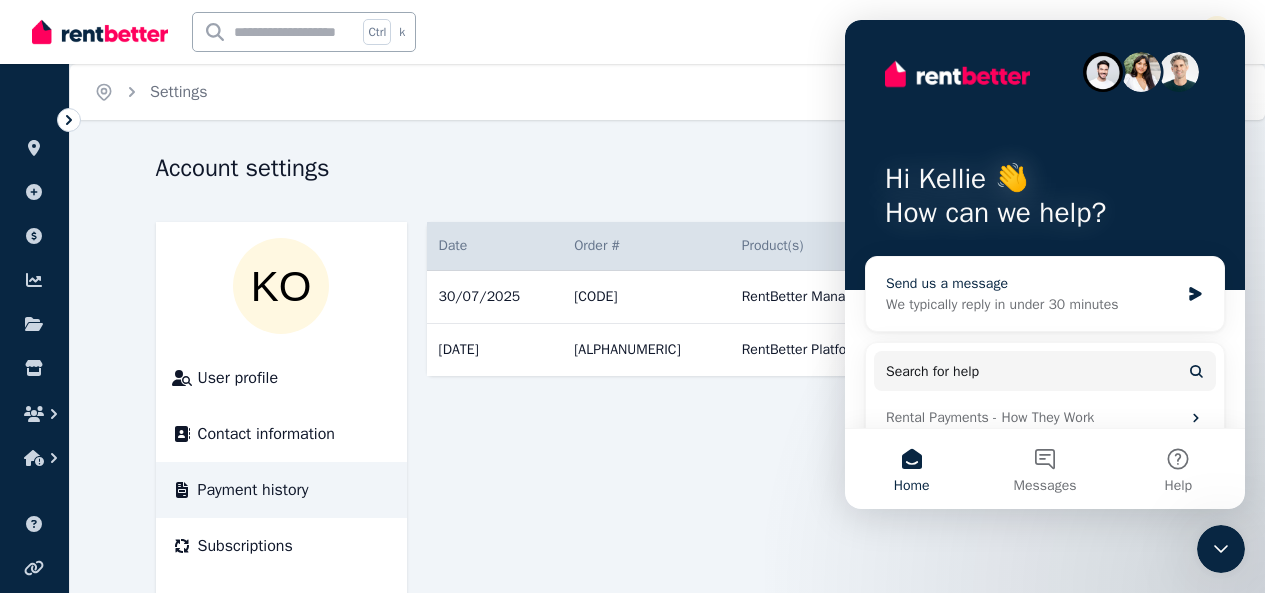 click on "Send us a message" at bounding box center (1032, 283) 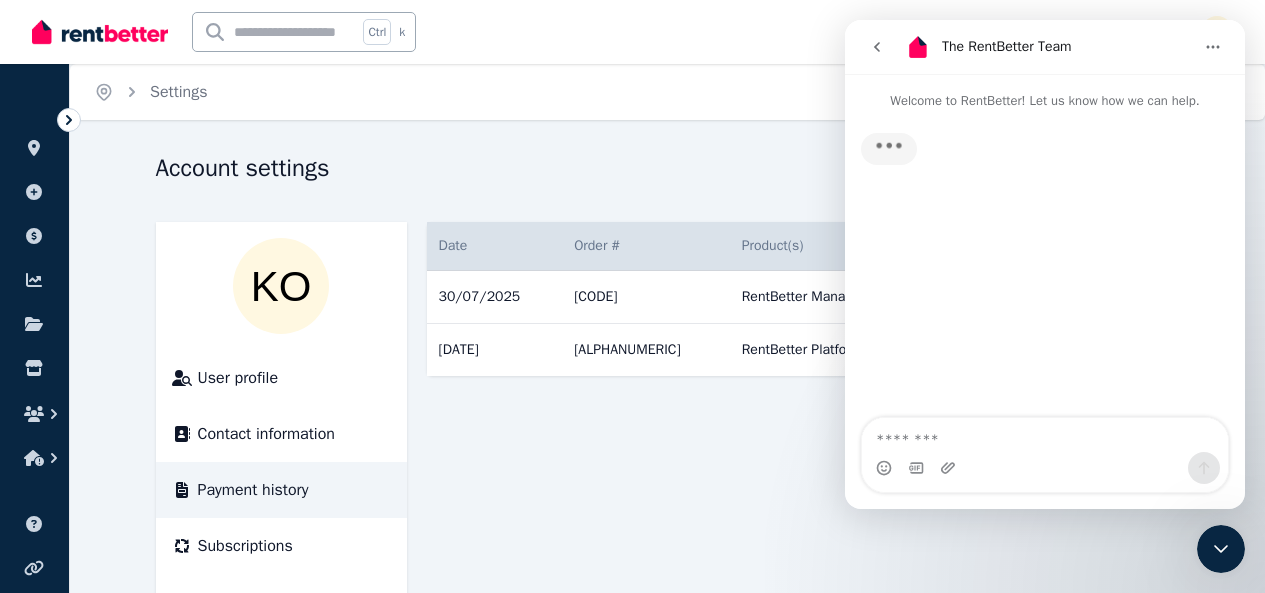 click at bounding box center [1045, 435] 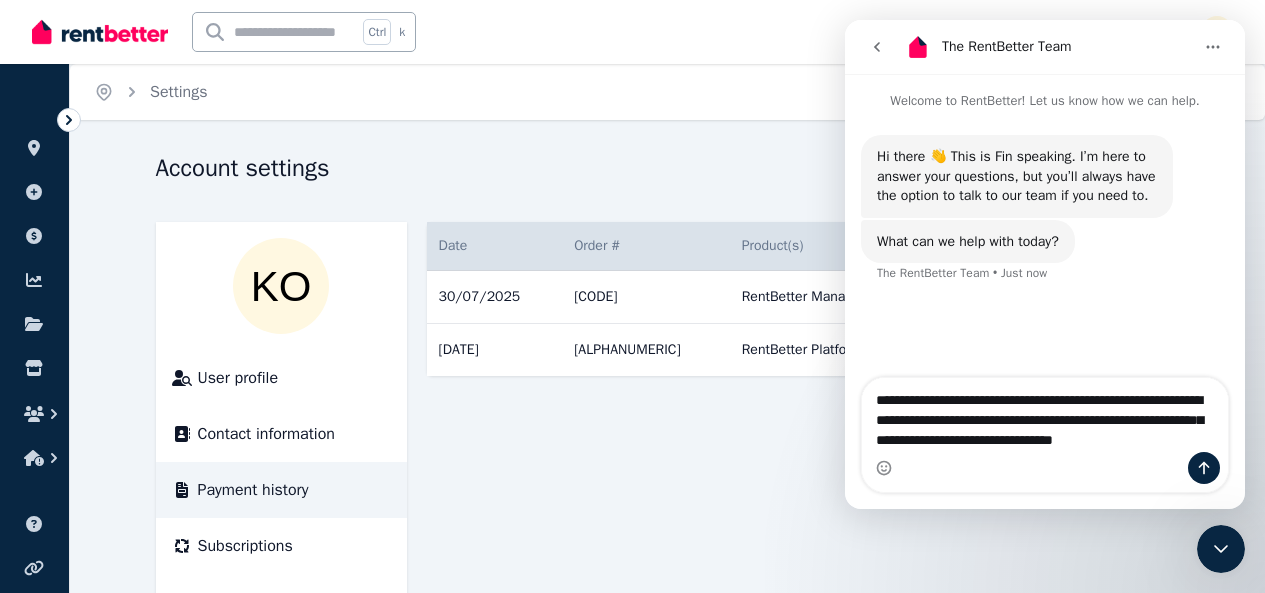 type on "**********" 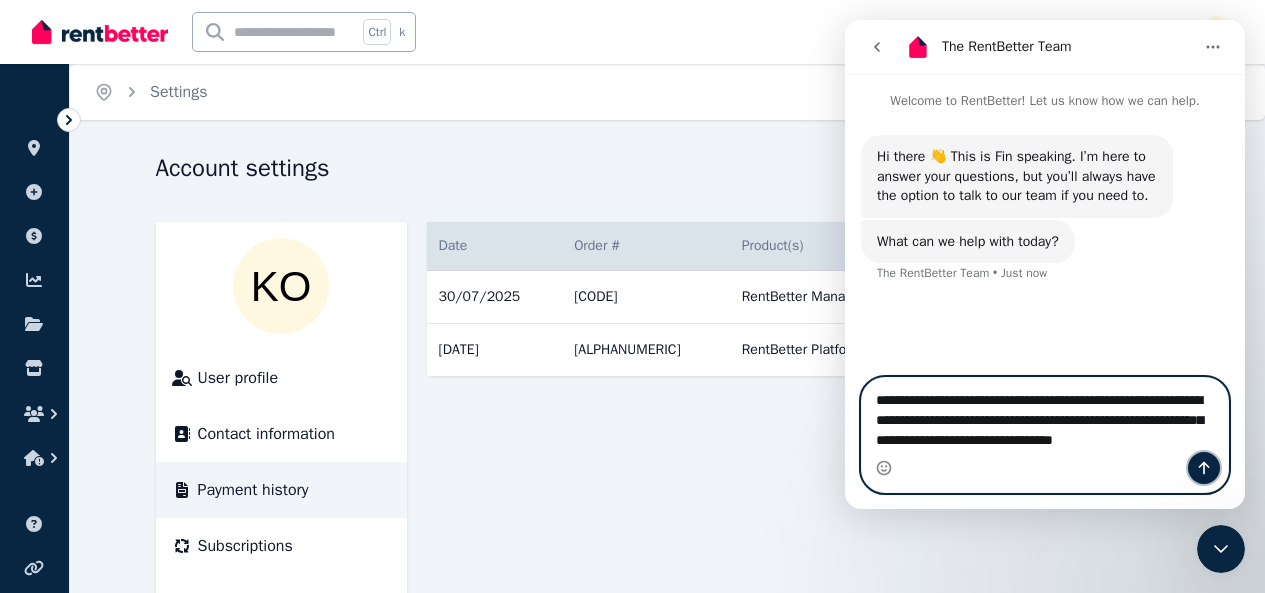click 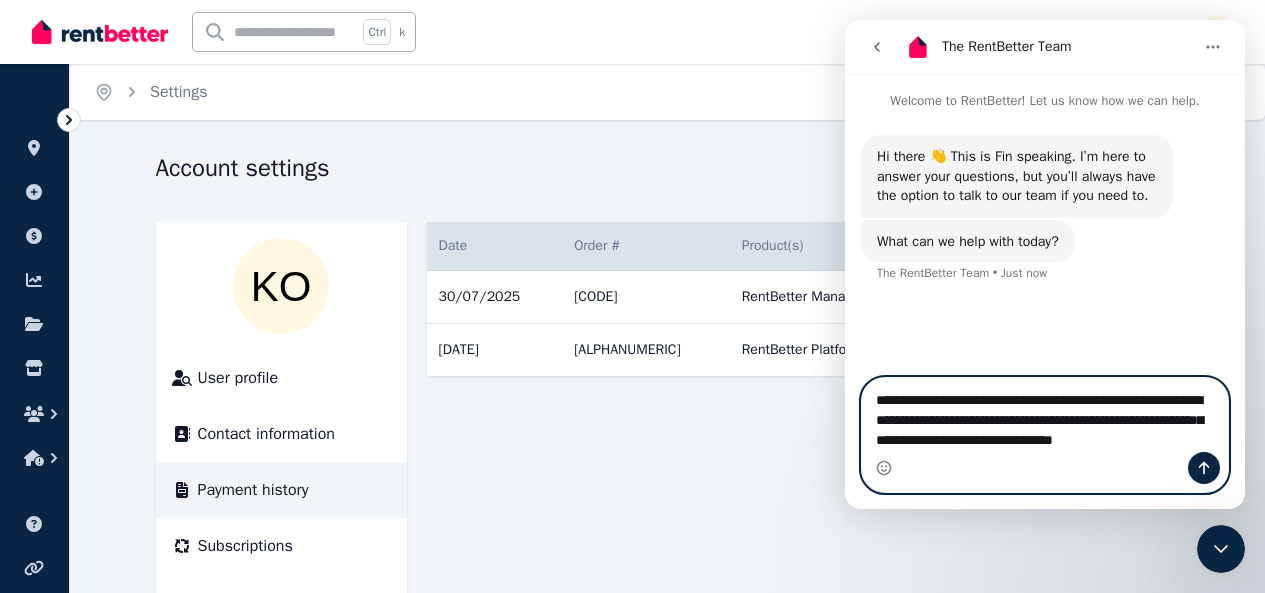 type 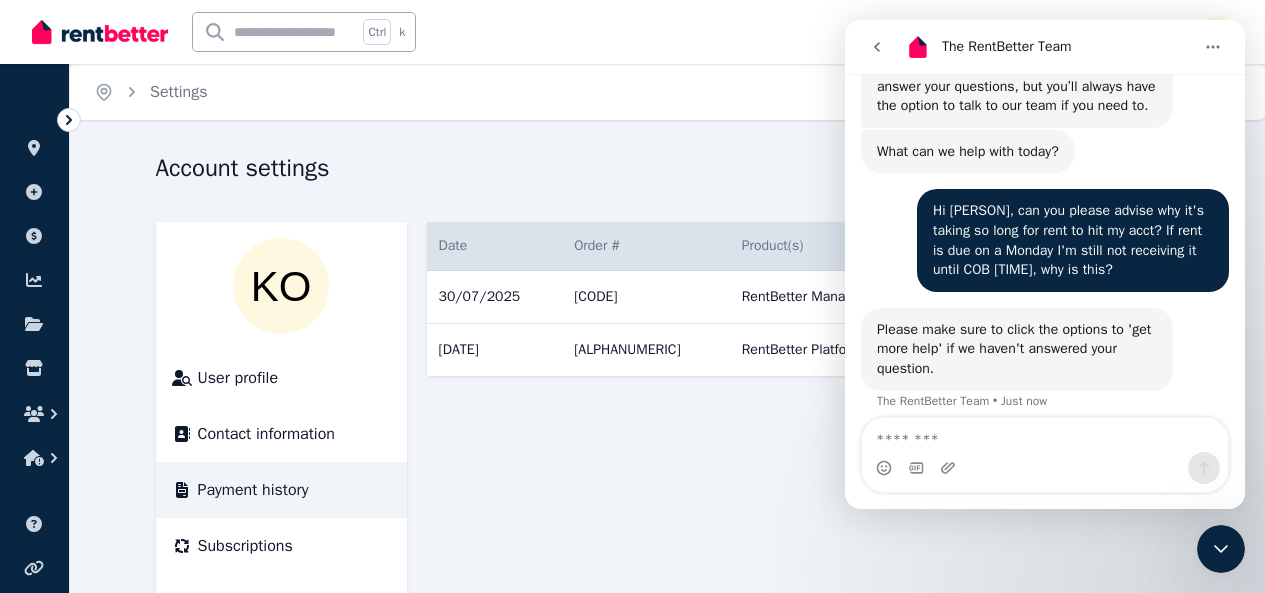 scroll, scrollTop: 124, scrollLeft: 0, axis: vertical 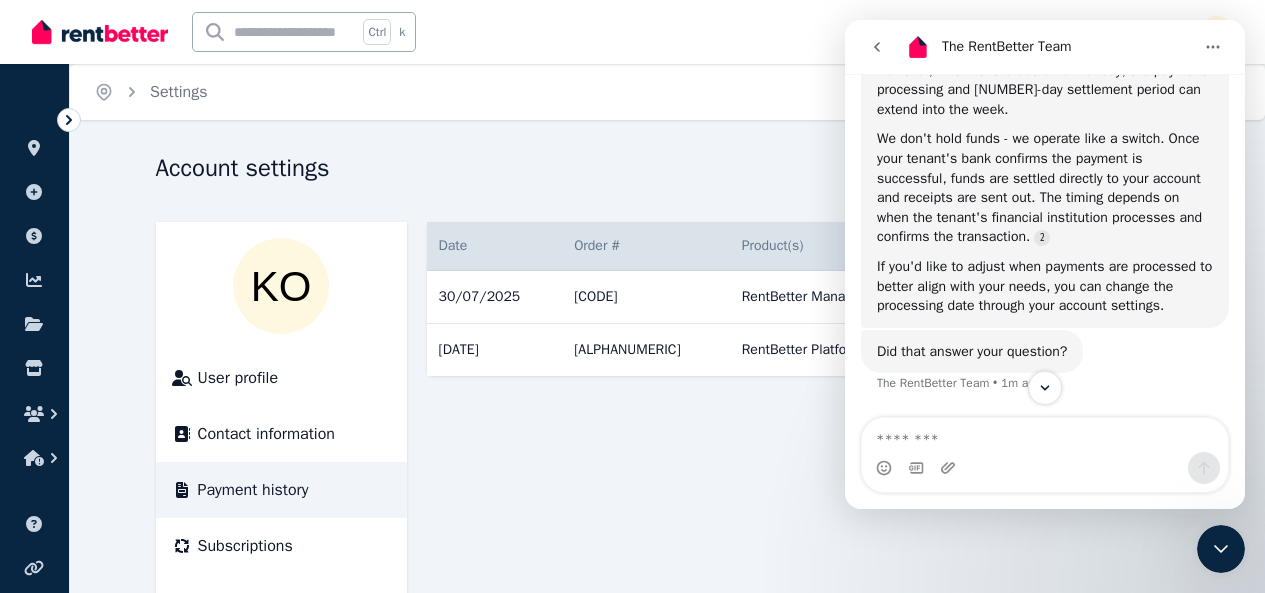 drag, startPoint x: 1240, startPoint y: 369, endPoint x: 2095, endPoint y: 442, distance: 858.1107 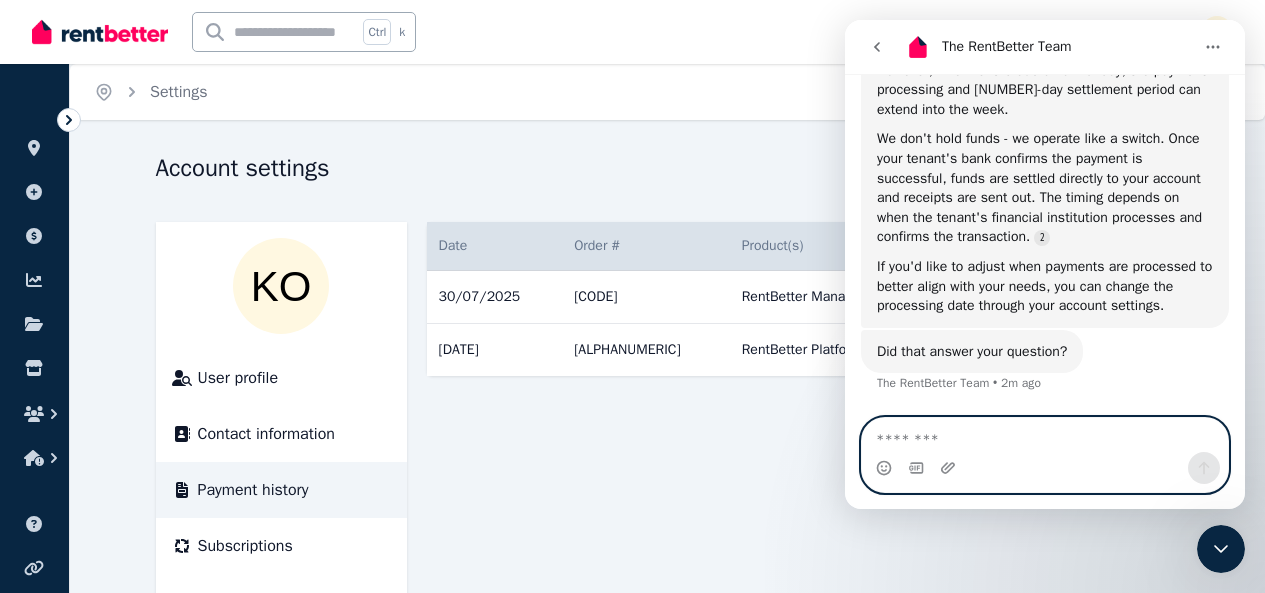 click at bounding box center (1045, 435) 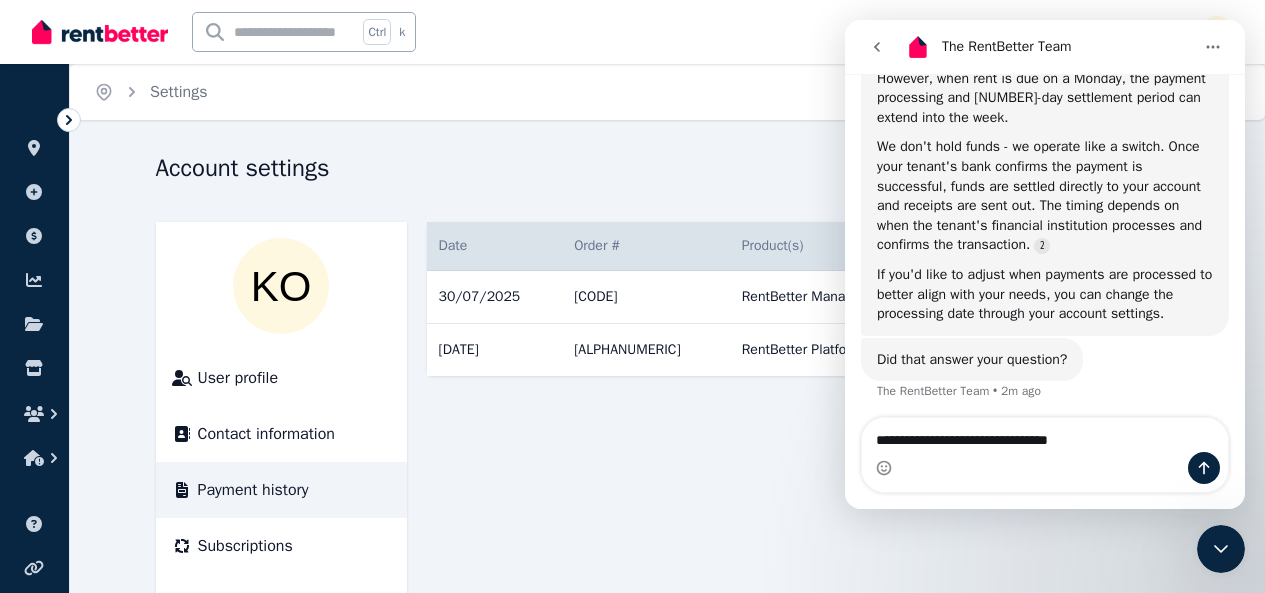 scroll, scrollTop: 578, scrollLeft: 0, axis: vertical 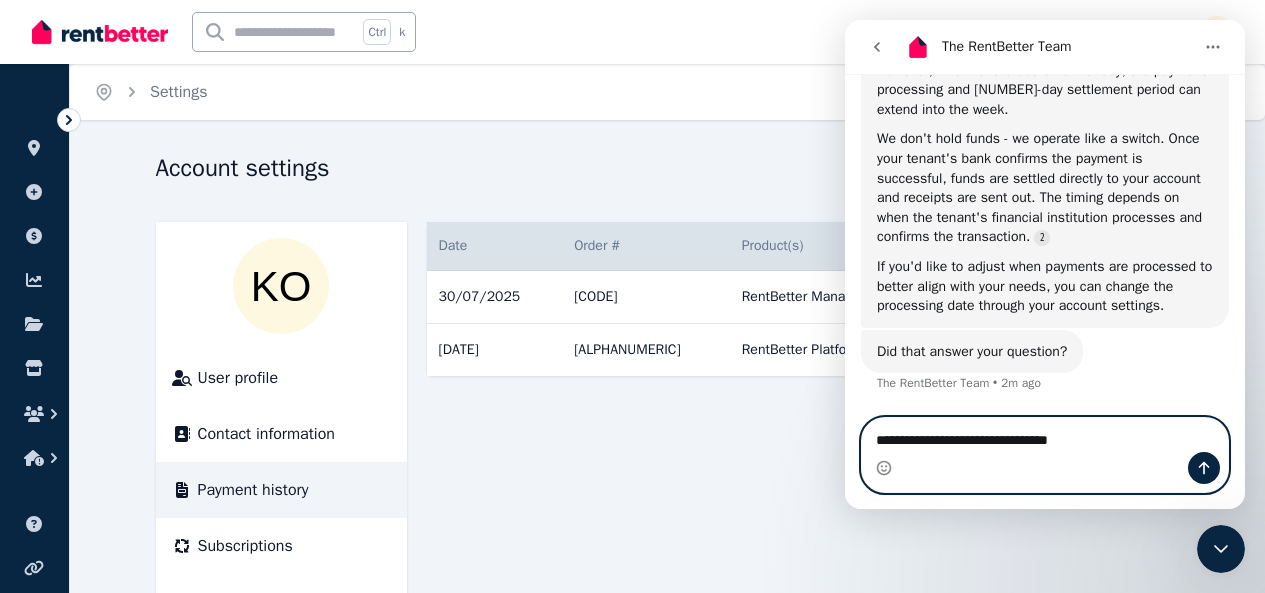 click on "**********" at bounding box center [1045, 435] 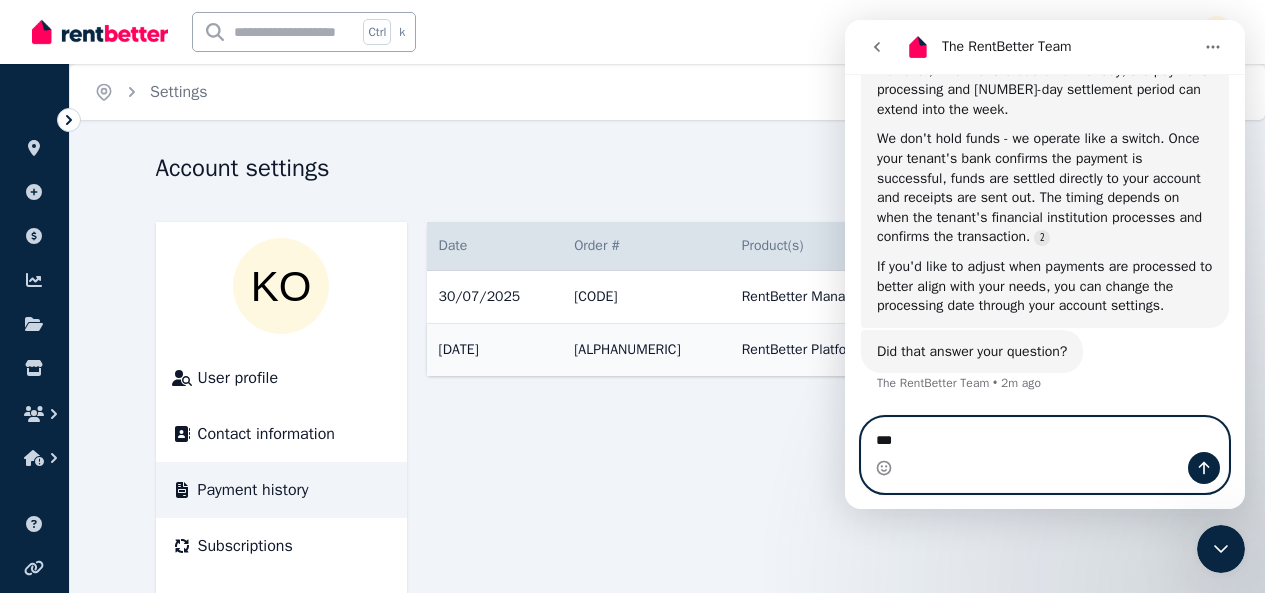 type on "****" 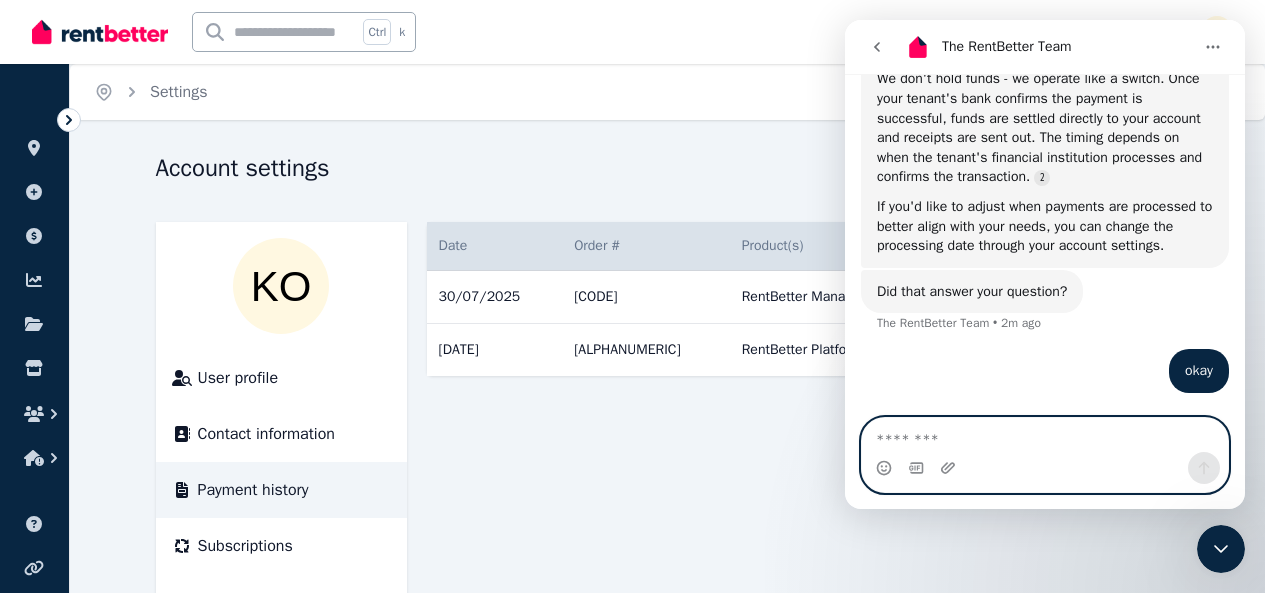 scroll, scrollTop: 703, scrollLeft: 0, axis: vertical 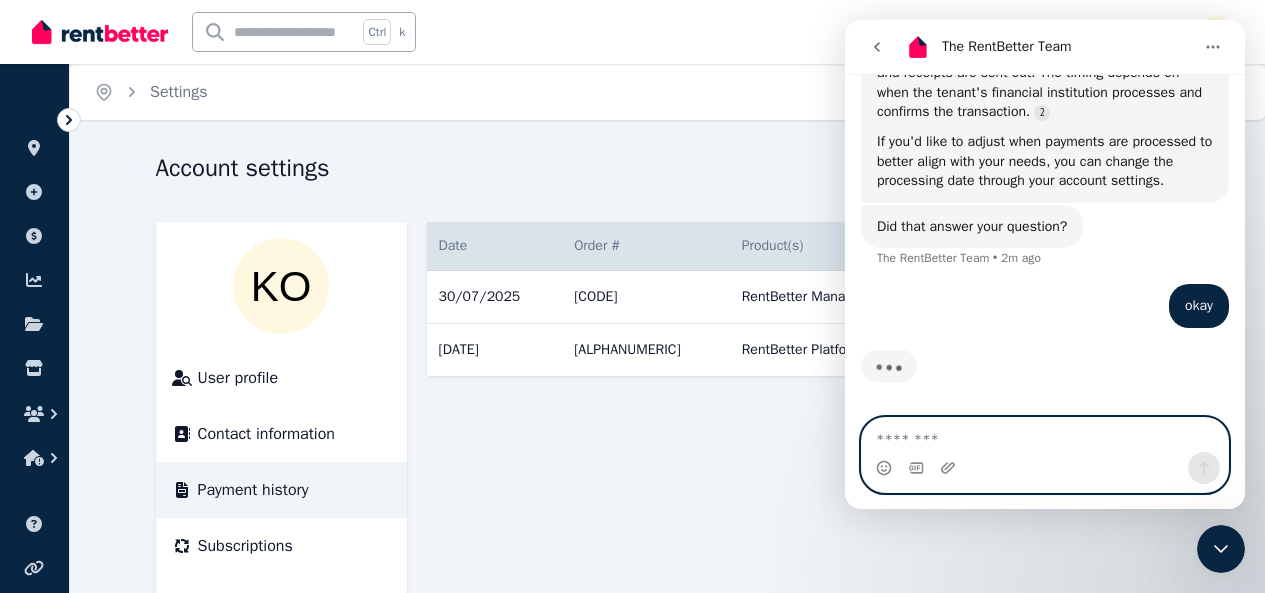type 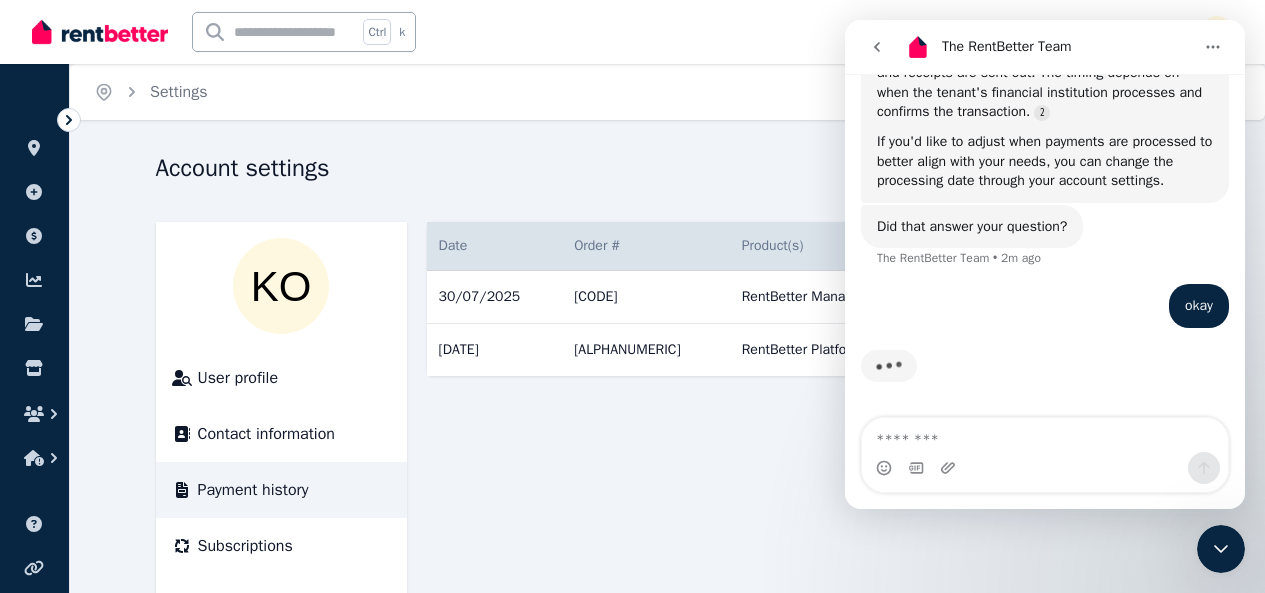 click 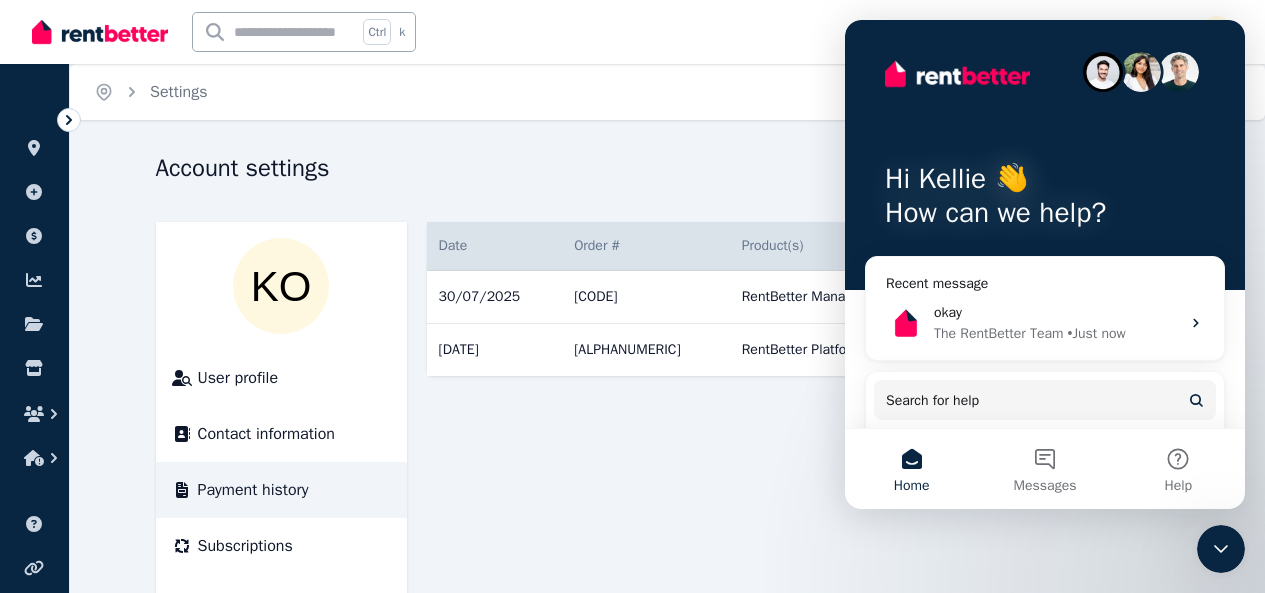 scroll, scrollTop: 0, scrollLeft: 0, axis: both 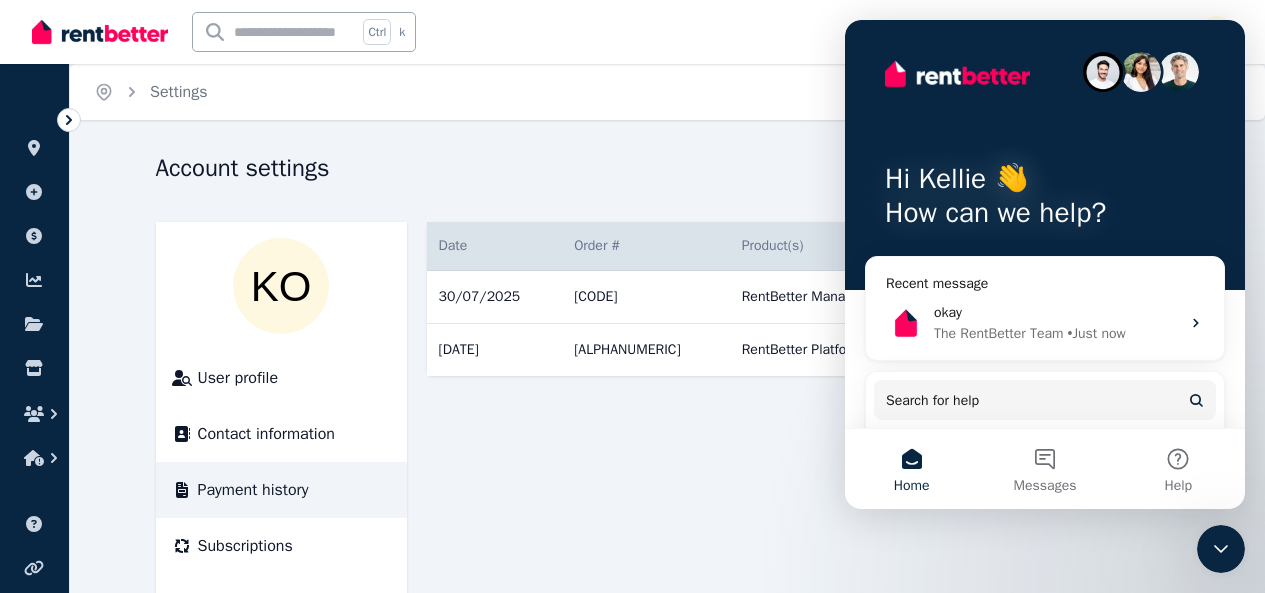 click on "Account settings" at bounding box center (662, 171) 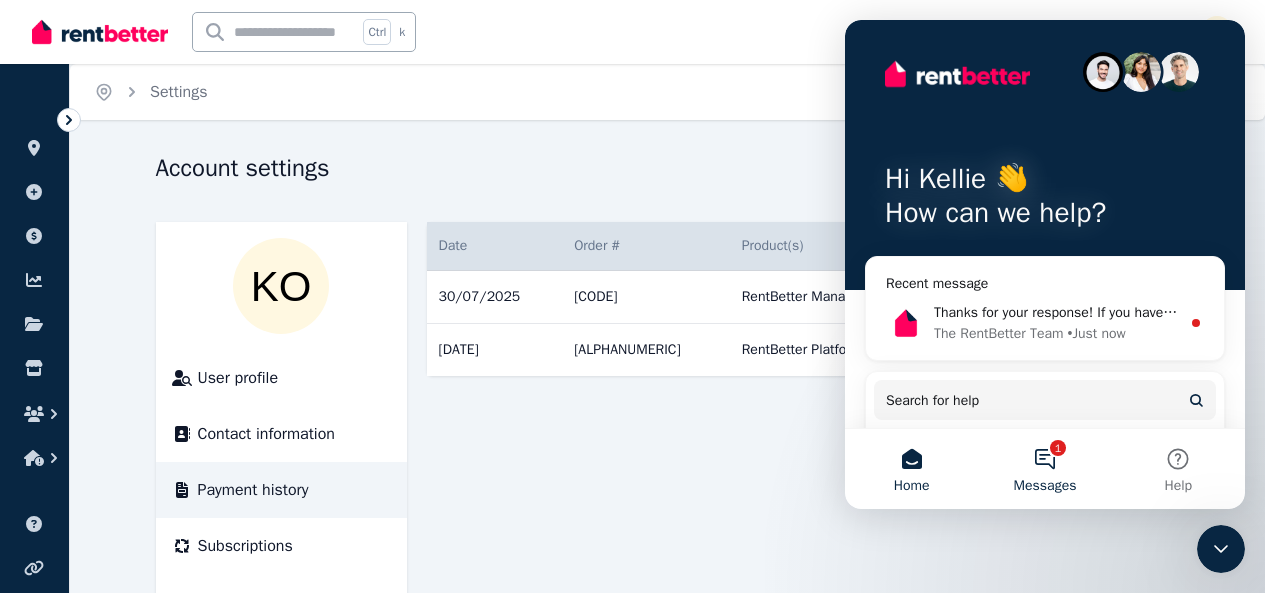 click on "1 Messages" at bounding box center [1044, 469] 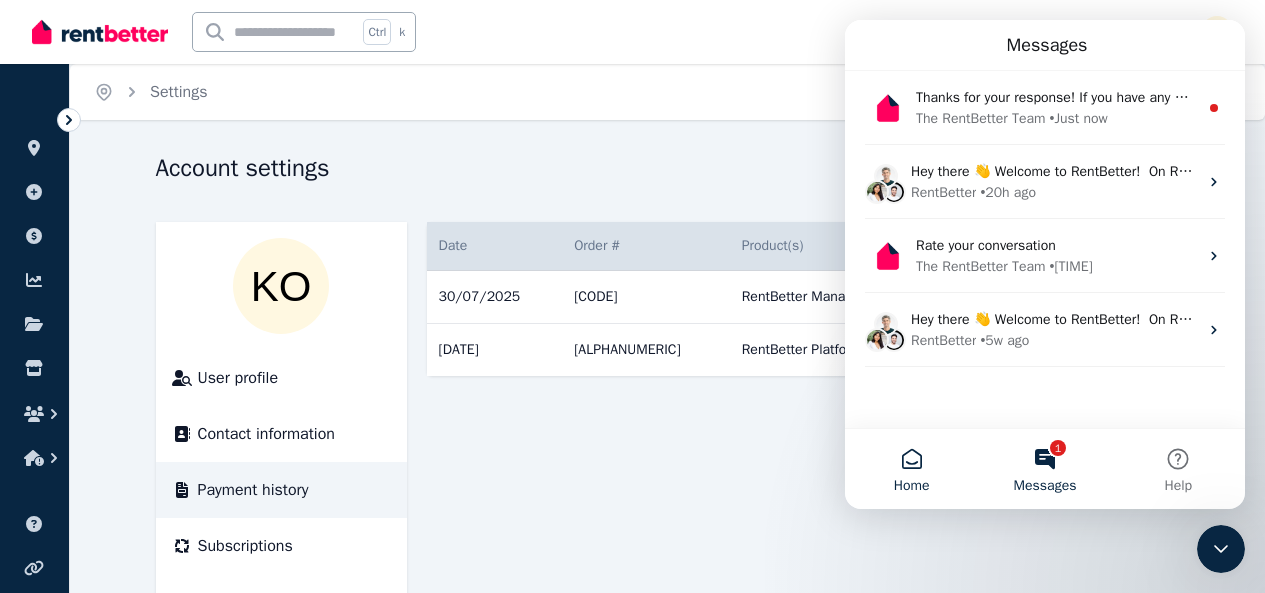 click on "Home" at bounding box center [911, 469] 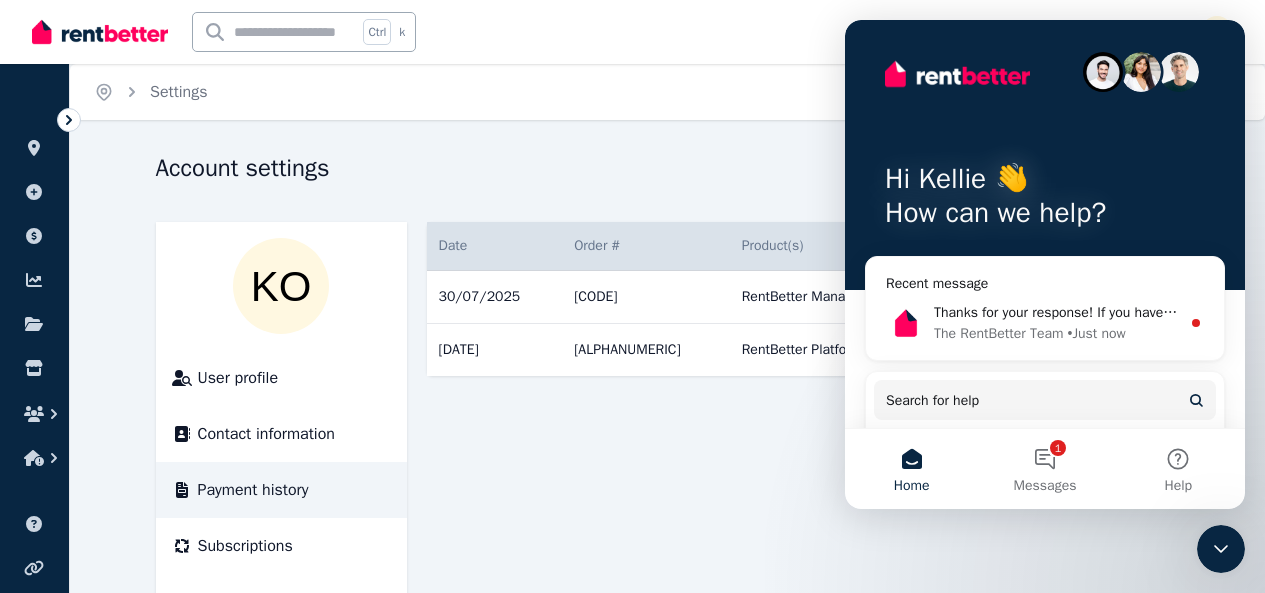 click 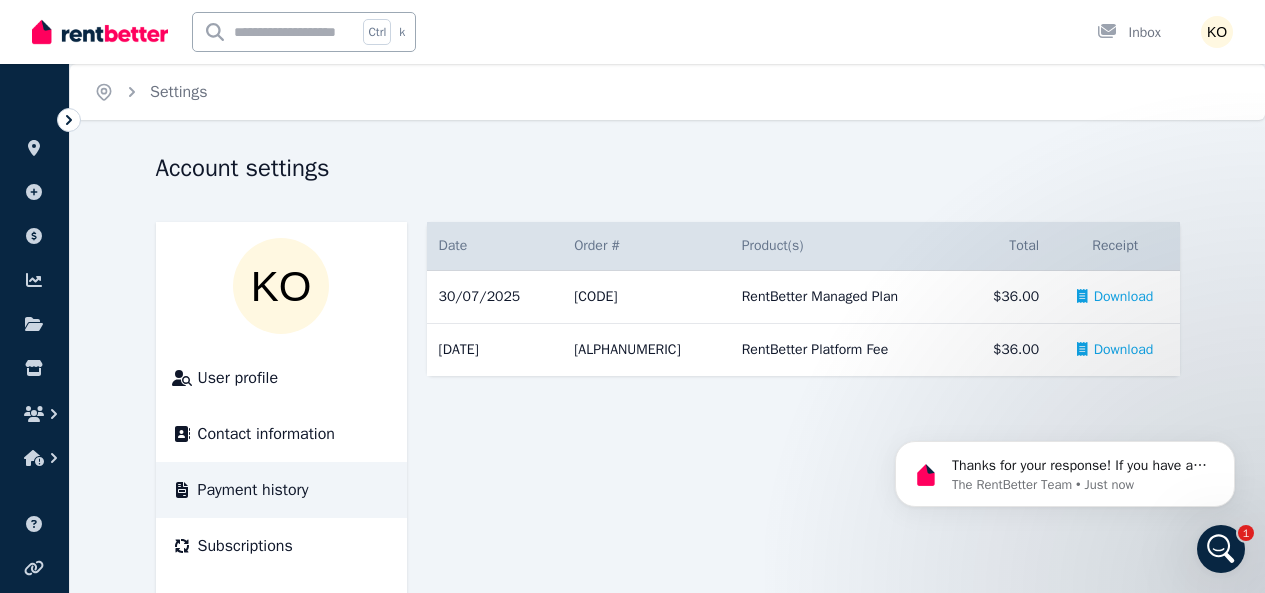 scroll, scrollTop: 0, scrollLeft: 0, axis: both 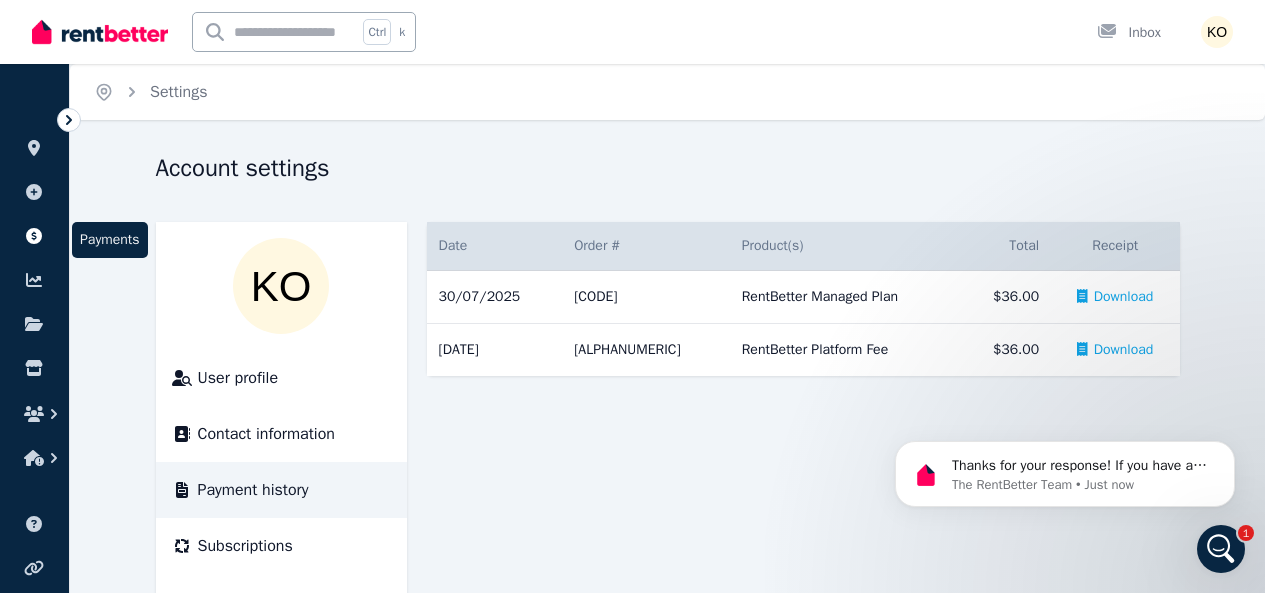 click 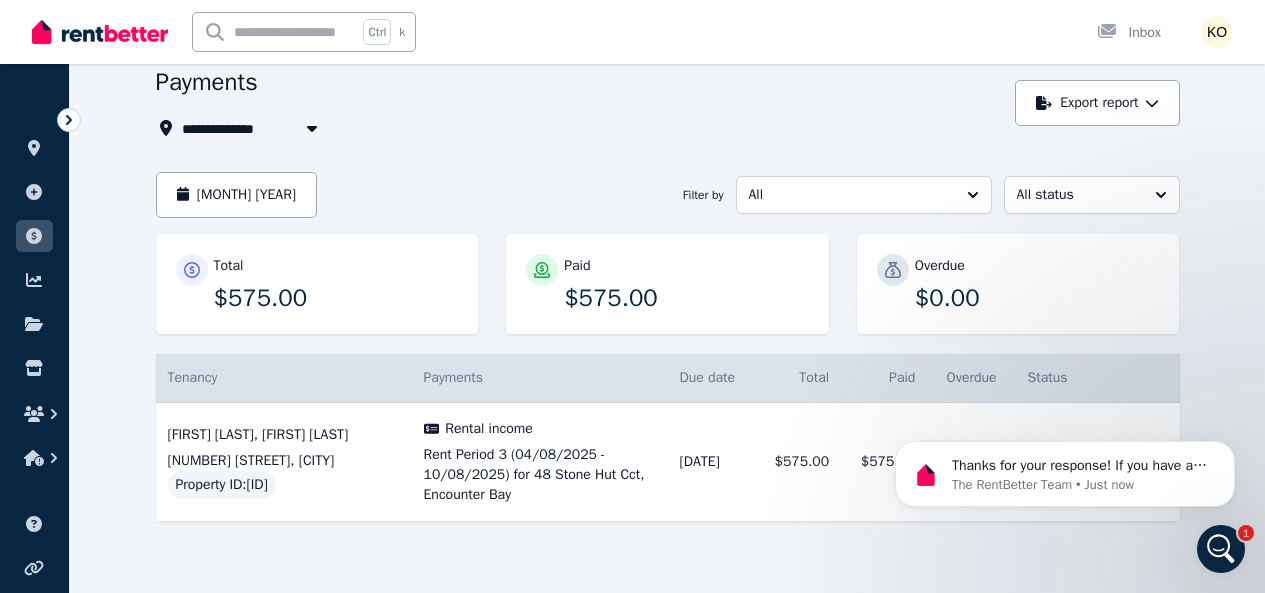 scroll, scrollTop: 265, scrollLeft: 0, axis: vertical 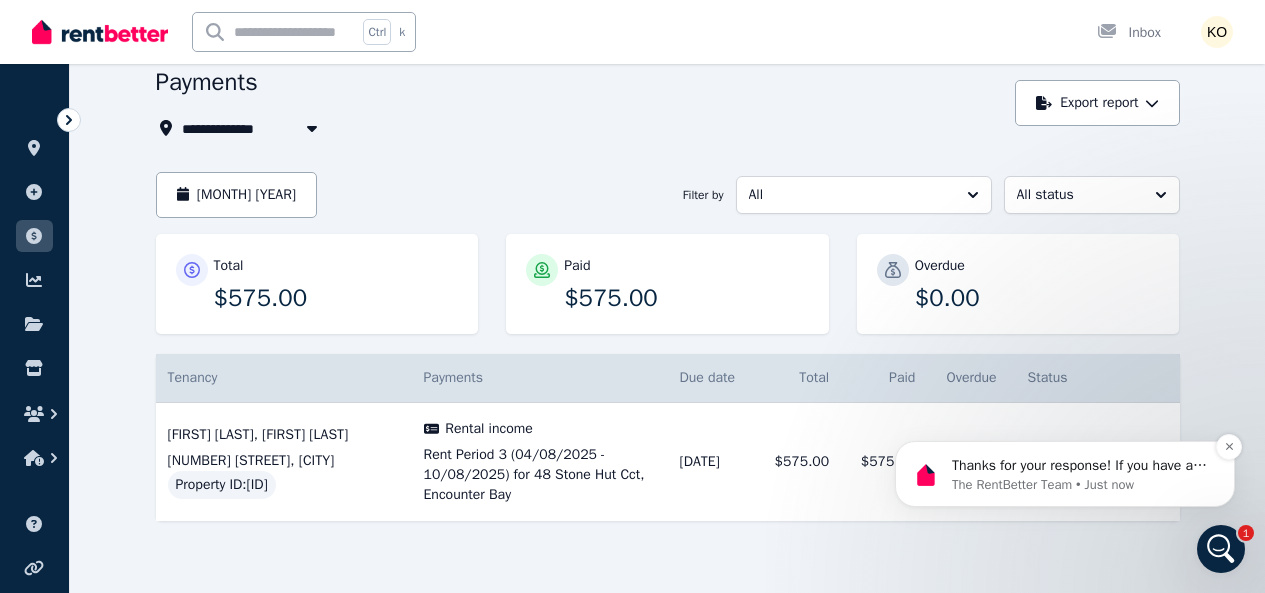 click on "Thanks for your response! If you have any more questions or need further assistance, just let me know. We're here to help! The RentBetter Team • Just now" at bounding box center [1065, 474] 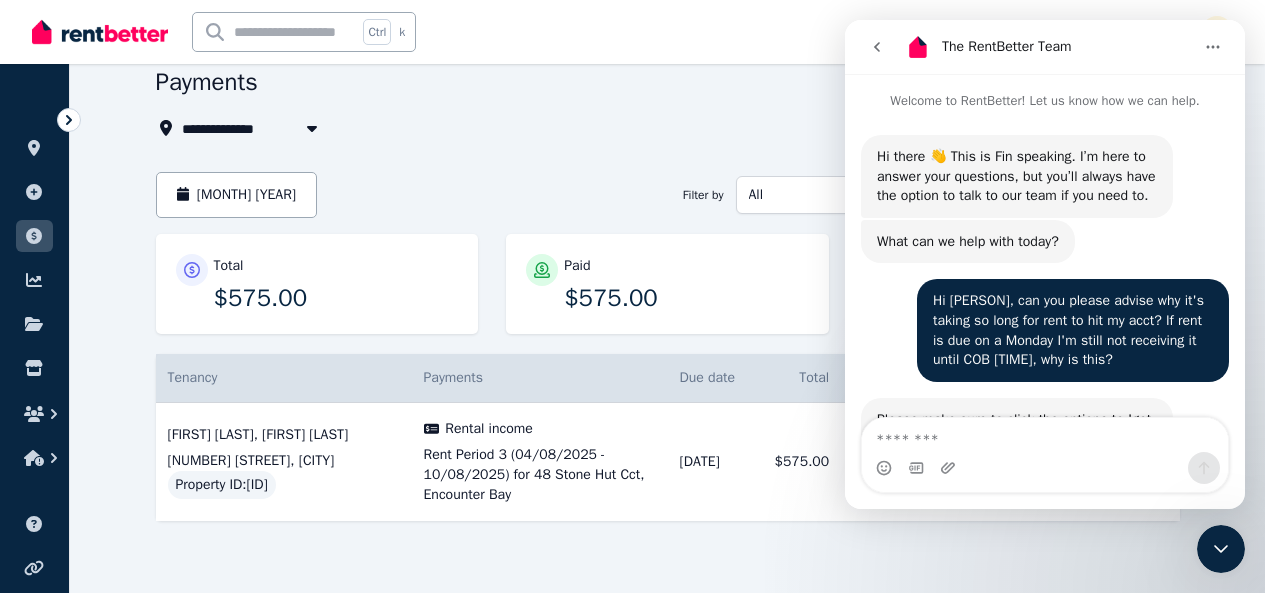 scroll, scrollTop: 770, scrollLeft: 0, axis: vertical 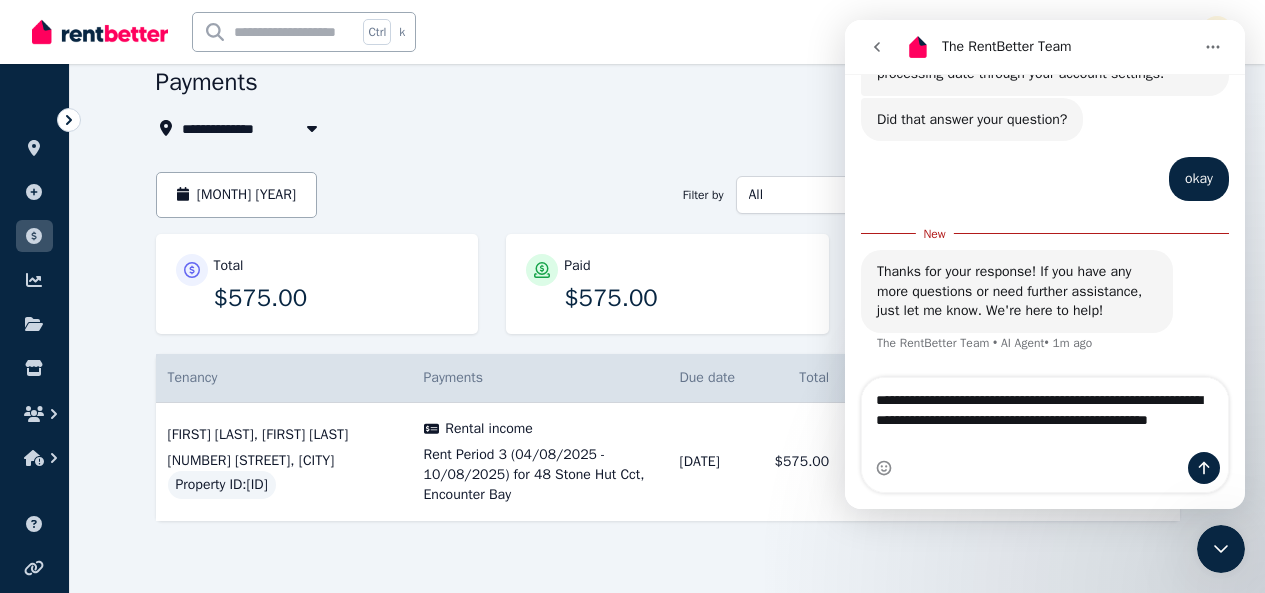 type on "**********" 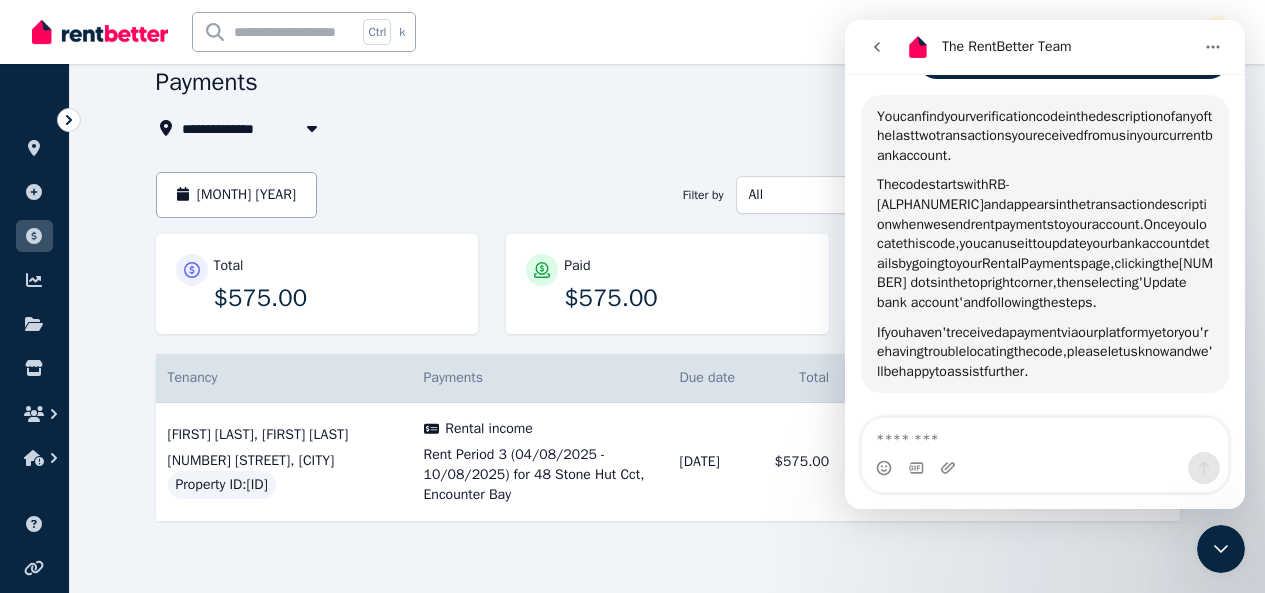 scroll, scrollTop: 1141, scrollLeft: 0, axis: vertical 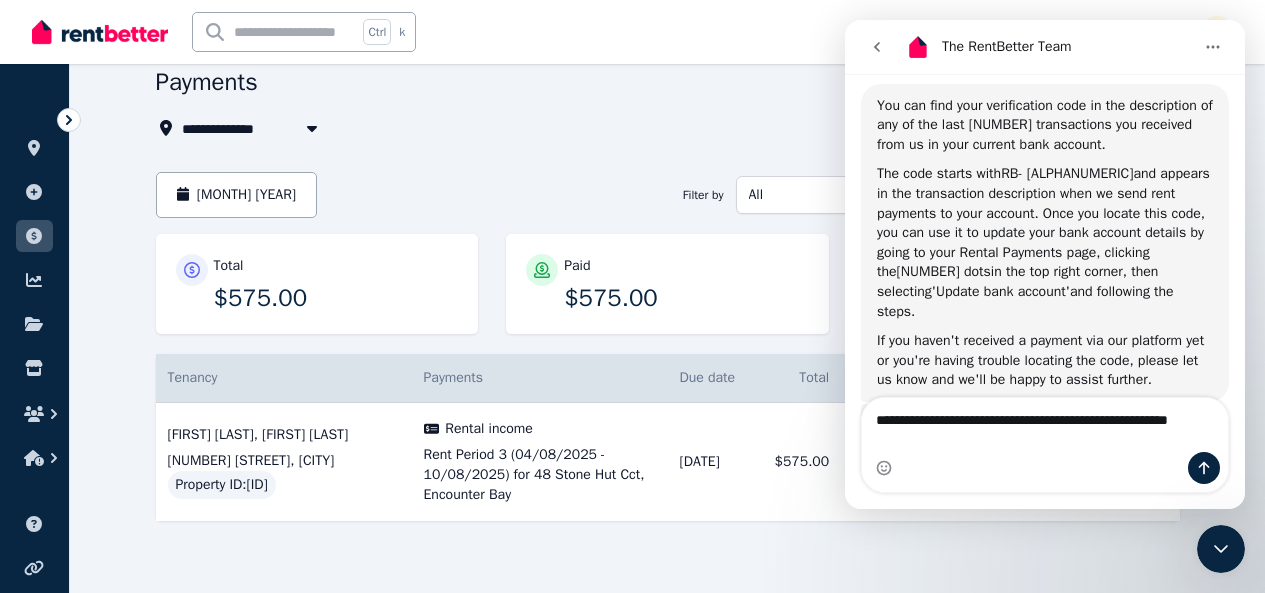 type on "**********" 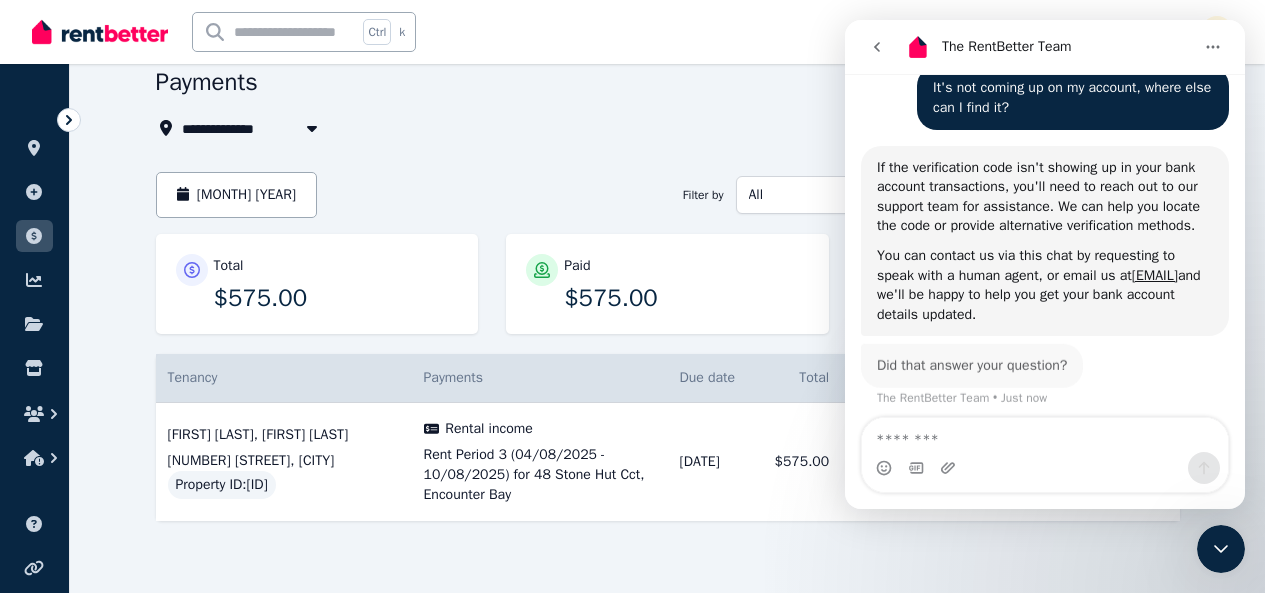 scroll, scrollTop: 1547, scrollLeft: 0, axis: vertical 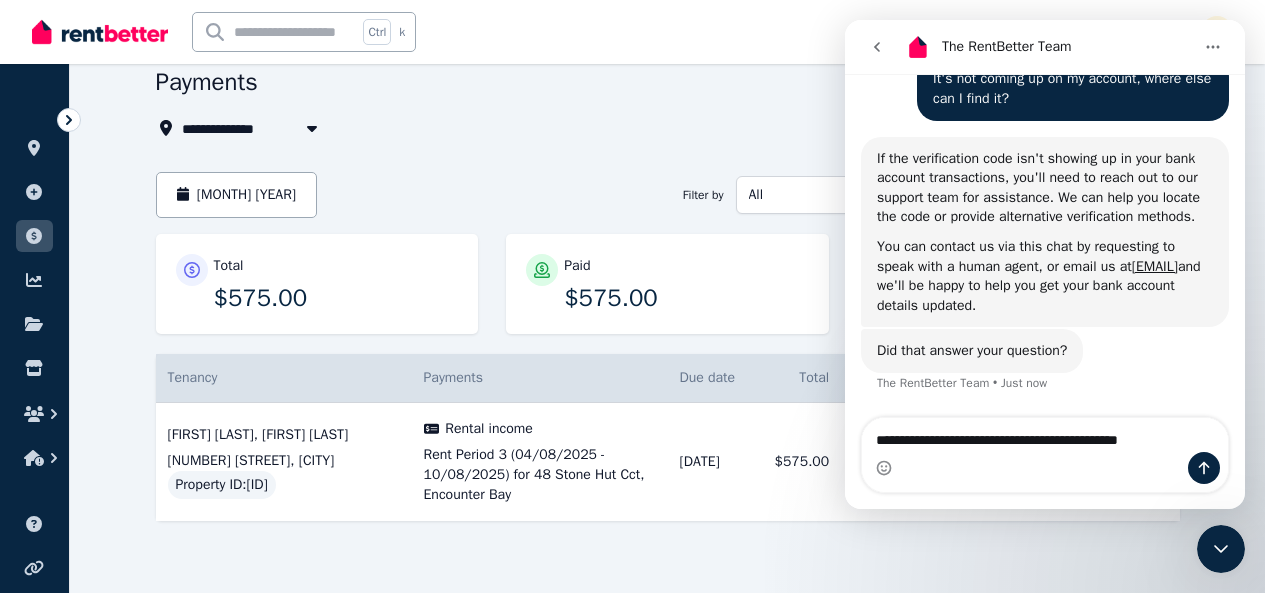 type on "**********" 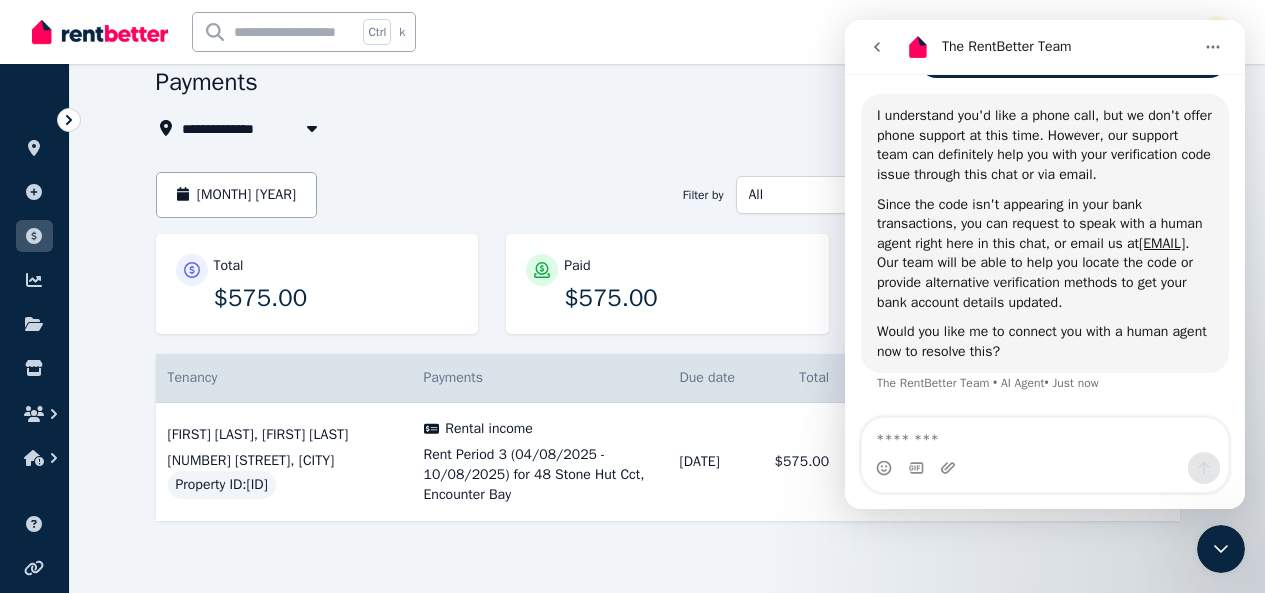 scroll, scrollTop: 1931, scrollLeft: 0, axis: vertical 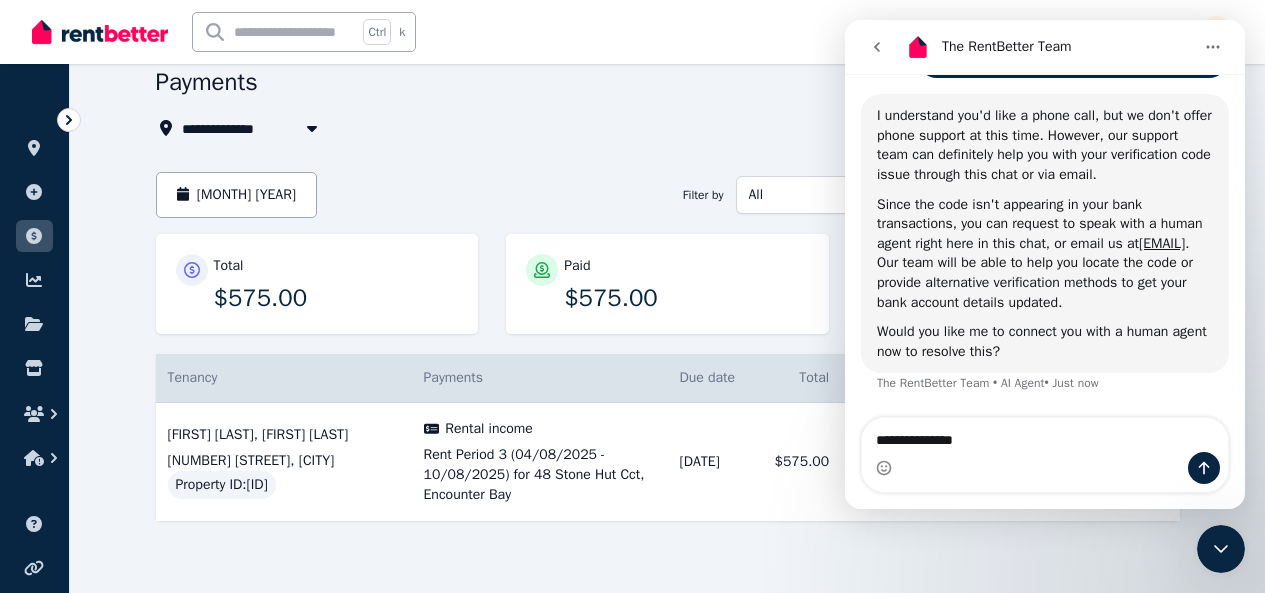 type on "**********" 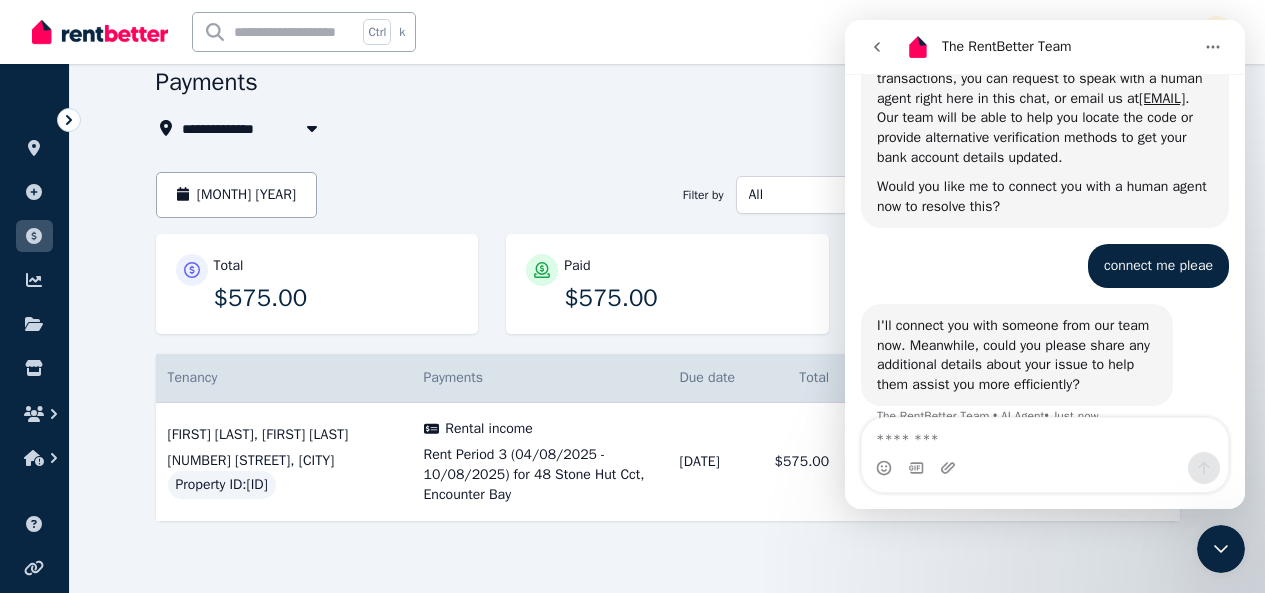 scroll, scrollTop: 2119, scrollLeft: 0, axis: vertical 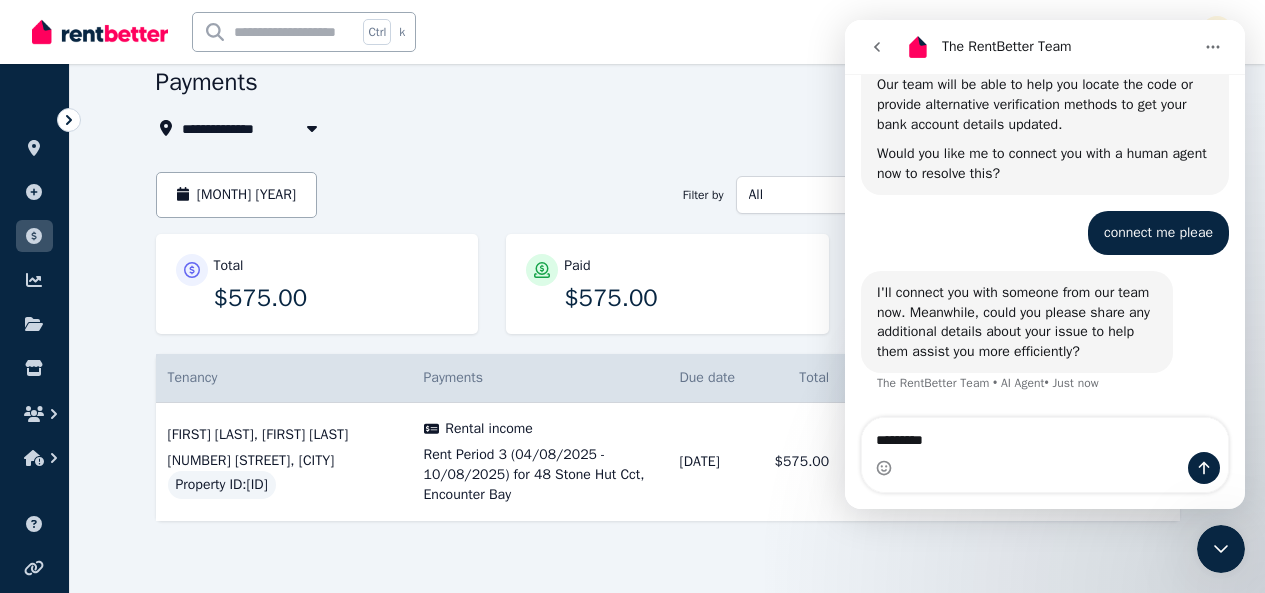 type on "**********" 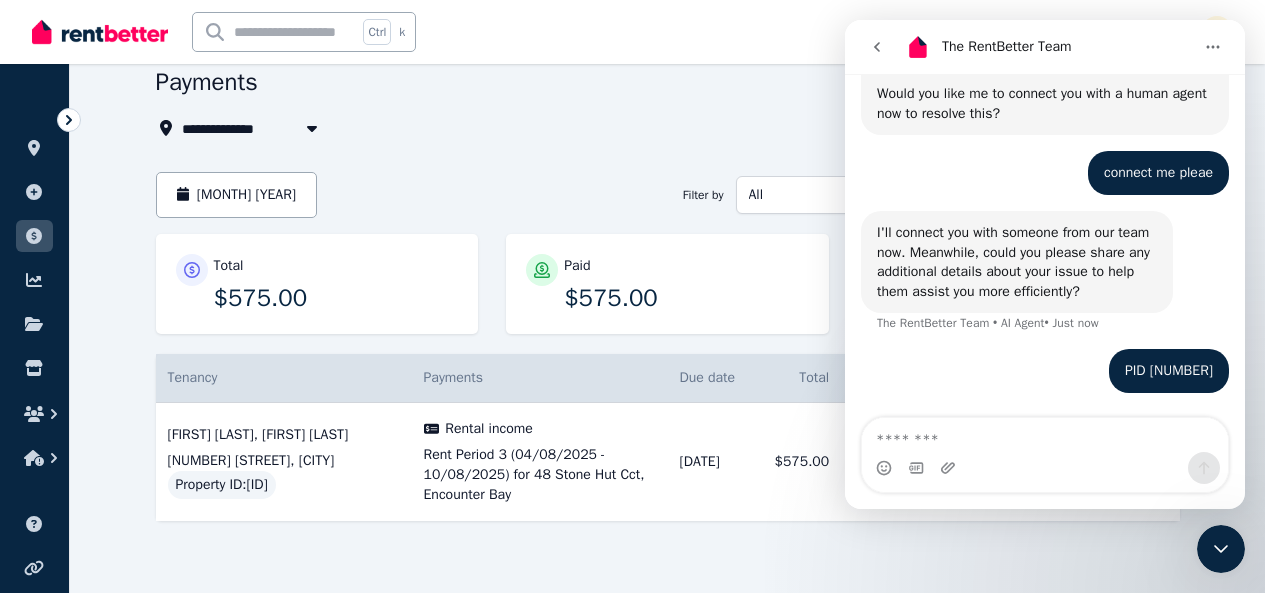 scroll, scrollTop: 2243, scrollLeft: 0, axis: vertical 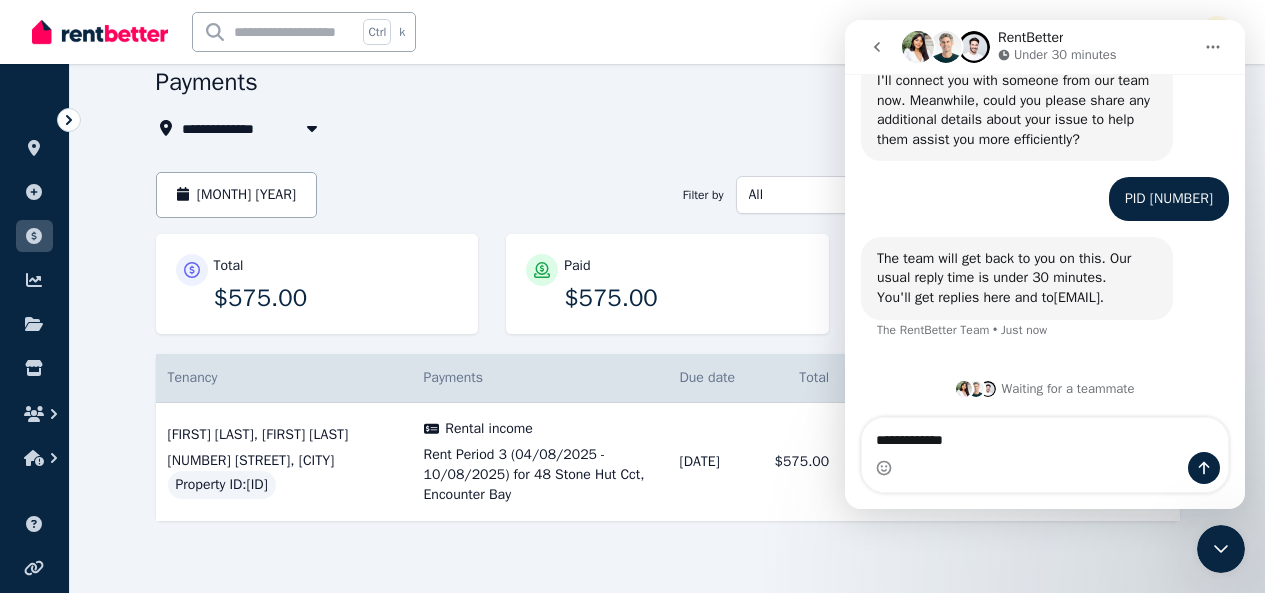 type on "**********" 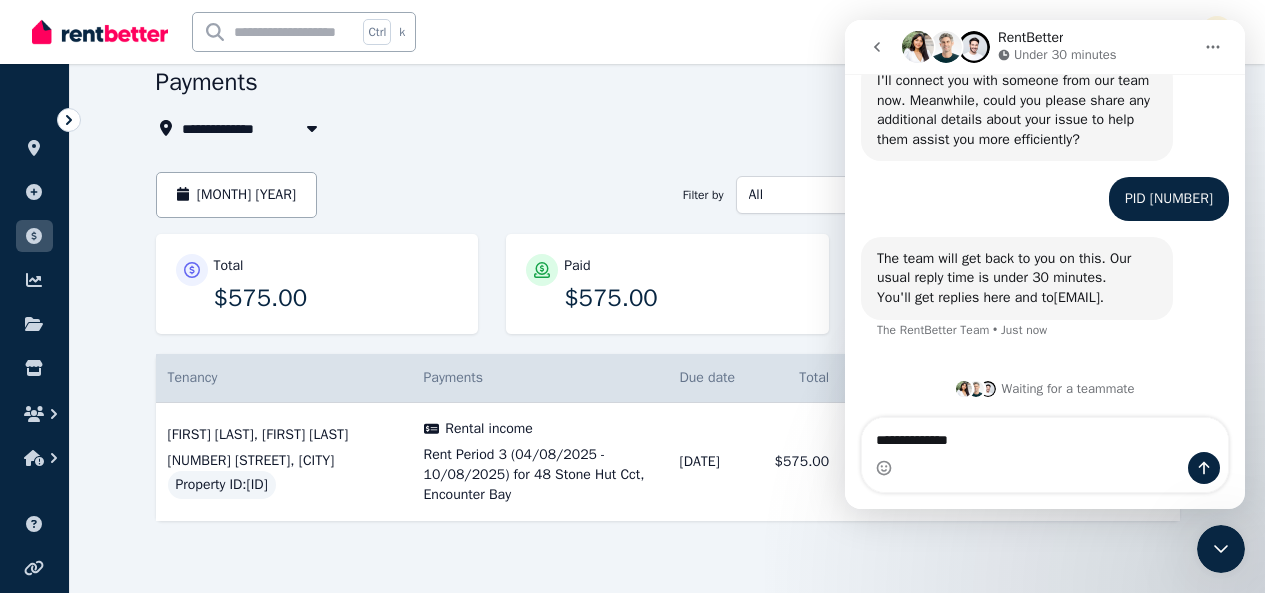 type 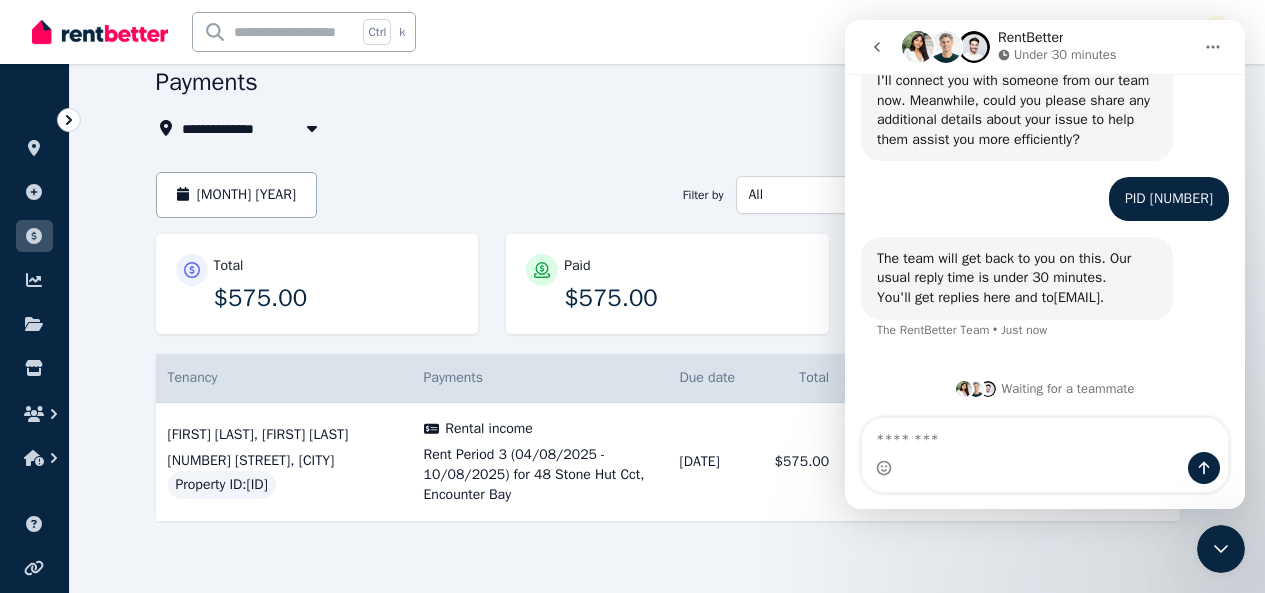 scroll, scrollTop: 2412, scrollLeft: 0, axis: vertical 